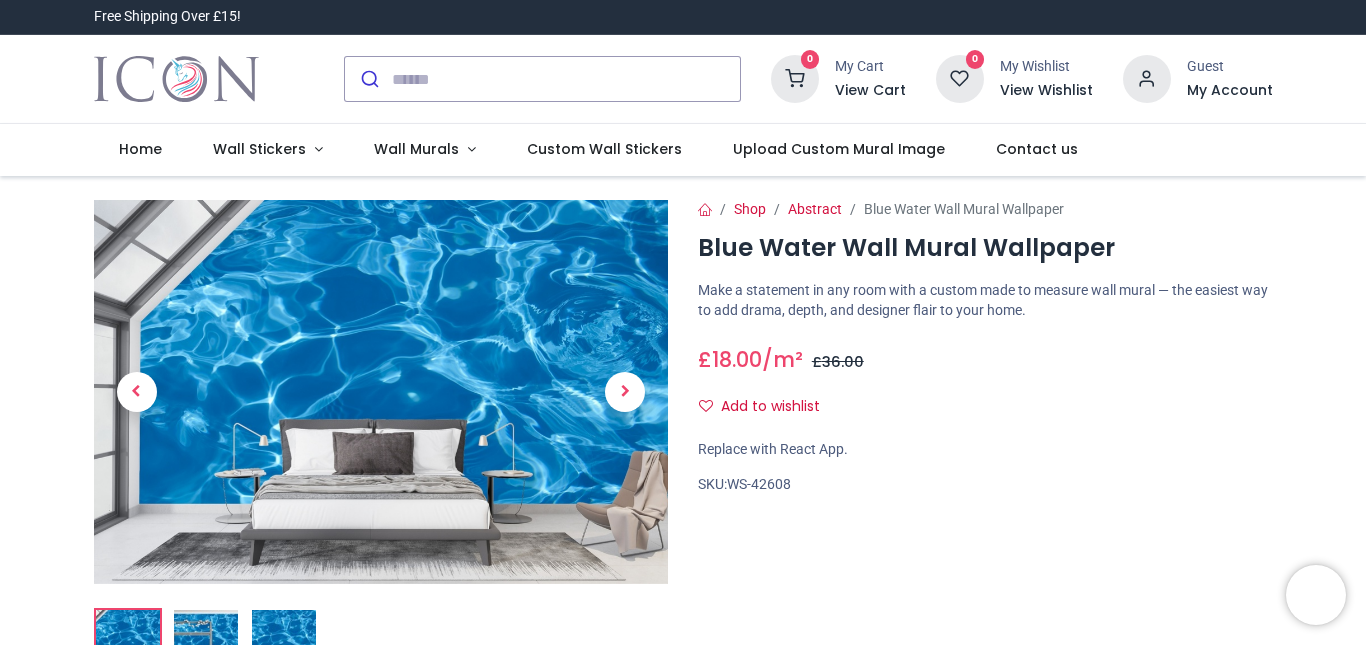 scroll, scrollTop: 0, scrollLeft: 0, axis: both 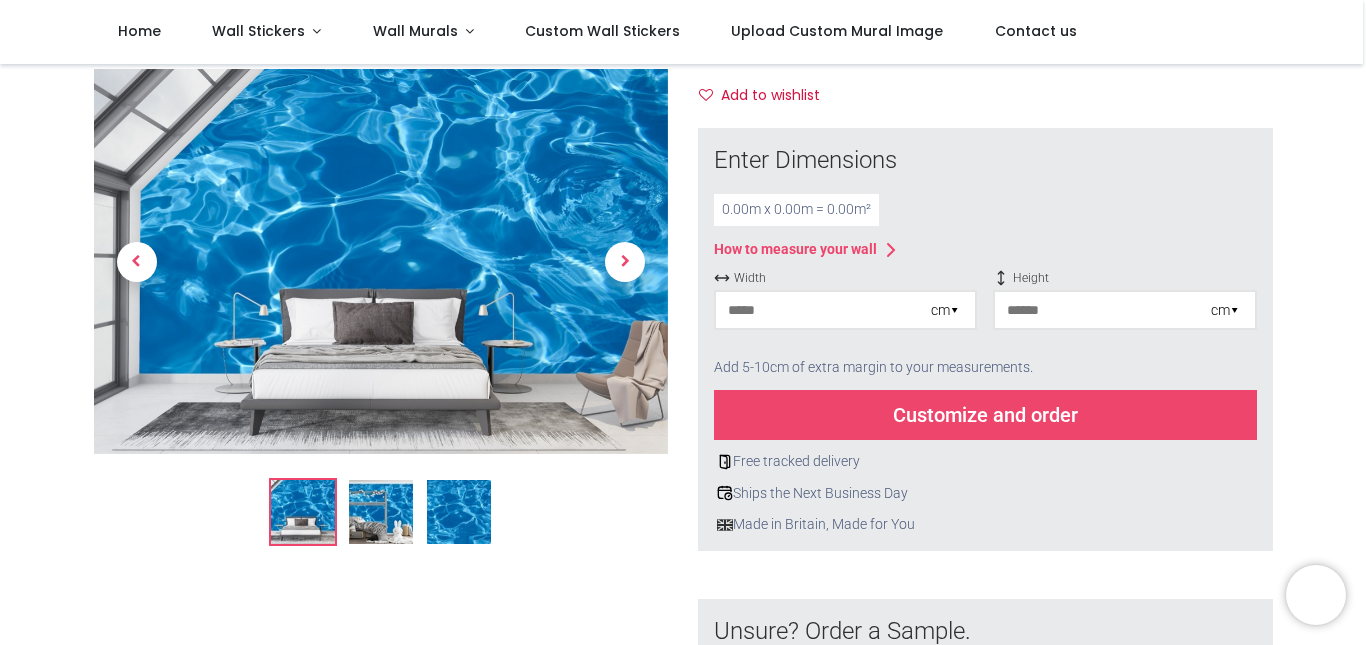 click on "cm  ▾" at bounding box center (945, 311) 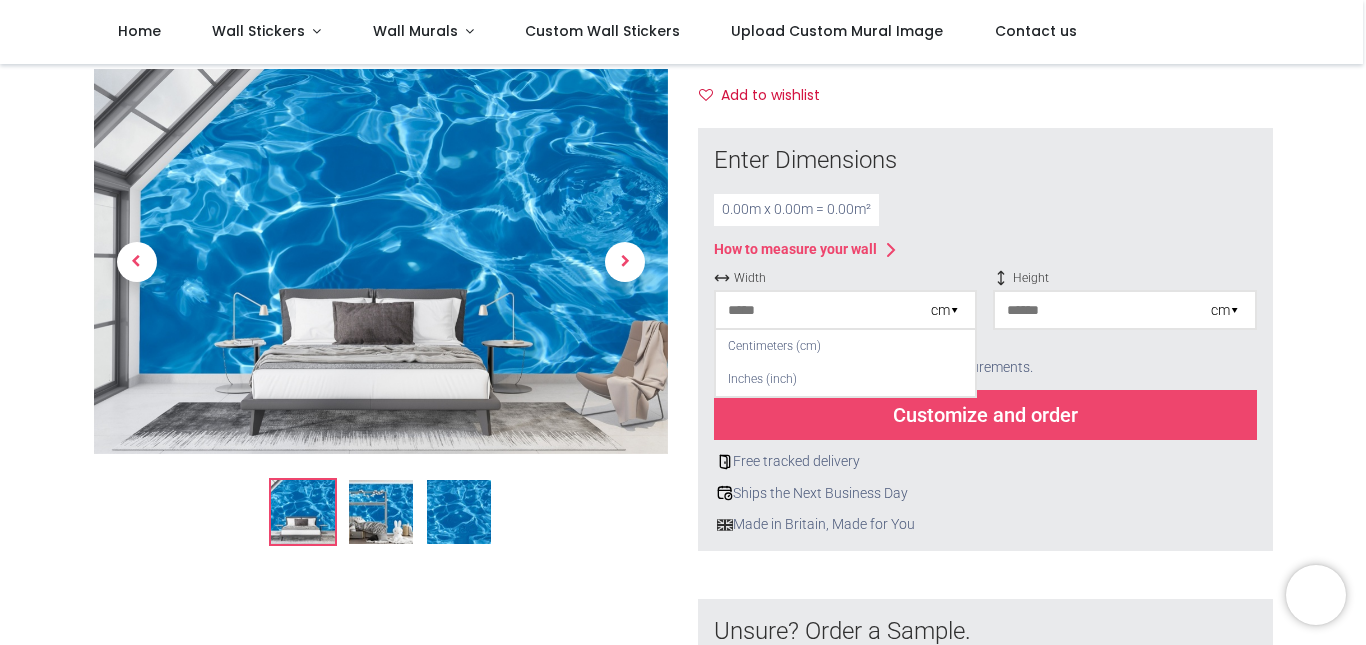 click on "0.00 m x   0.00 m =   0.00 m²" at bounding box center (796, 210) 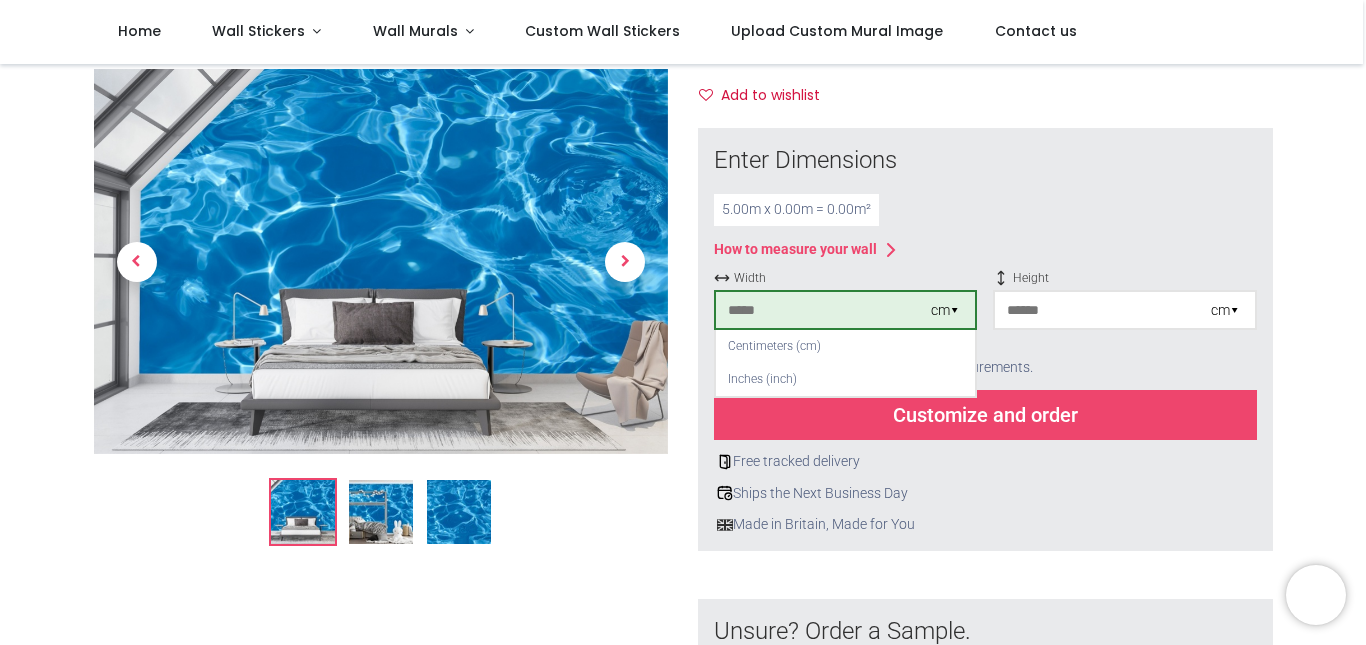 type on "***" 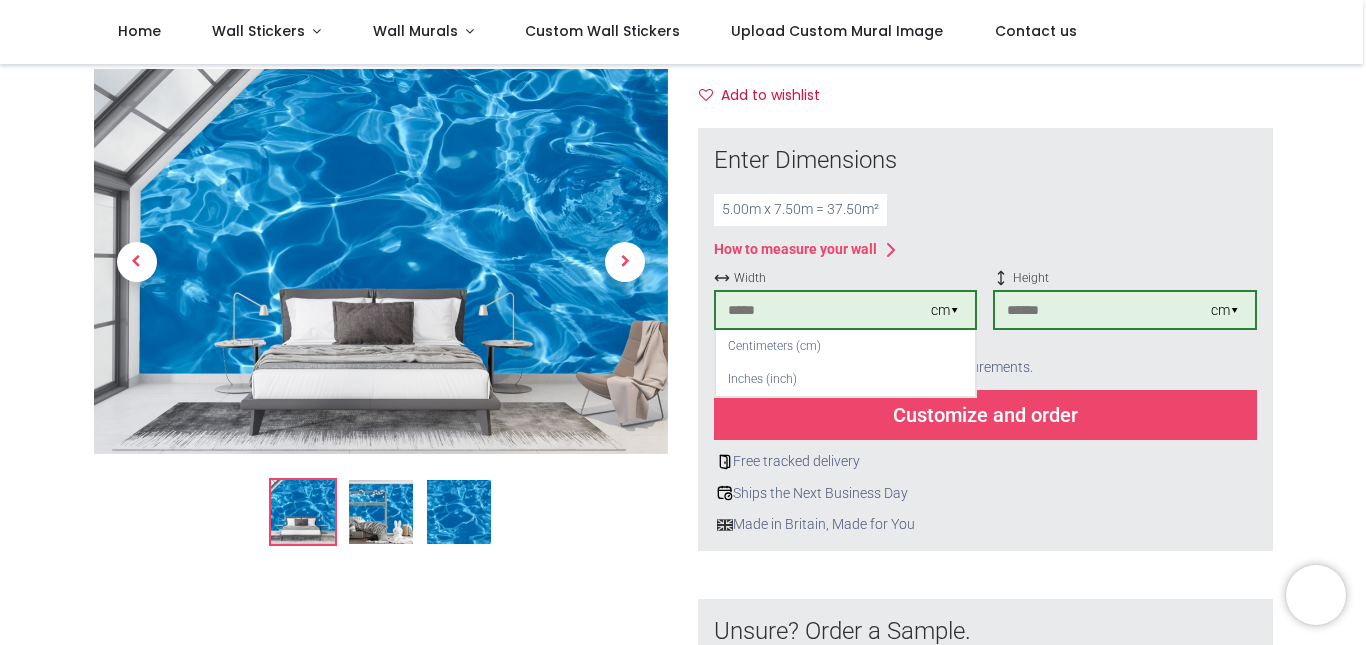 type on "***" 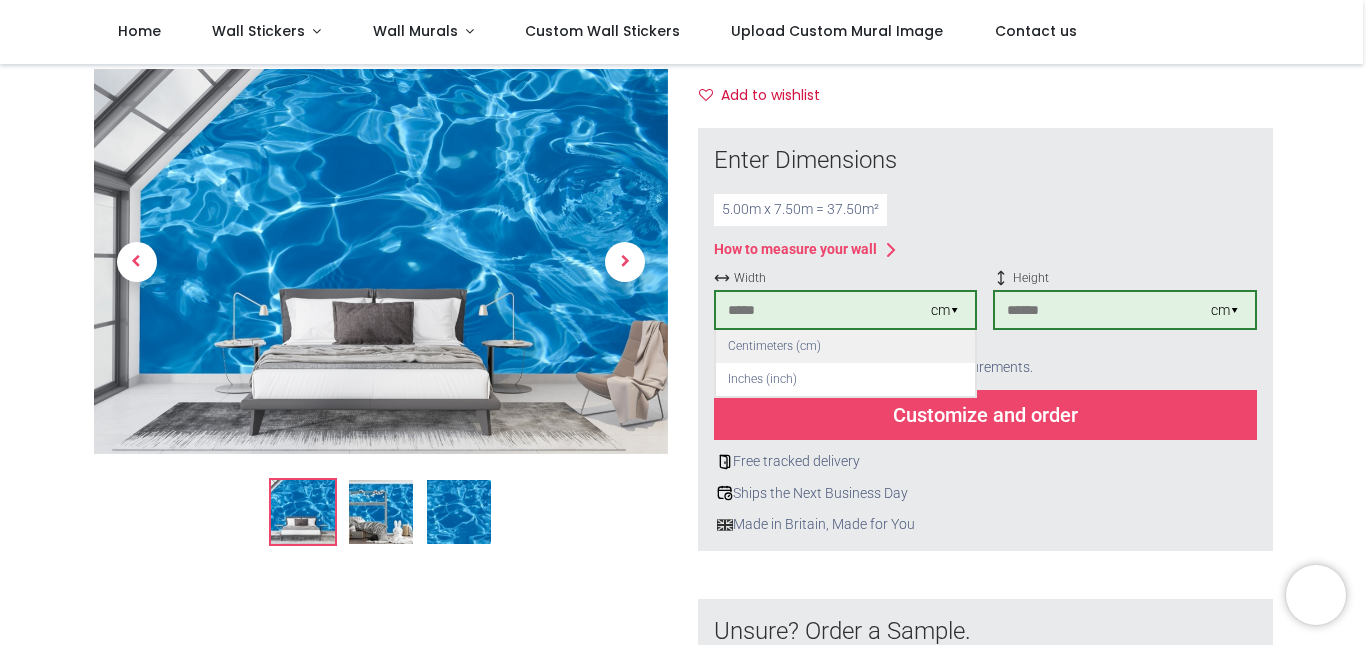 click on "Centimeters (cm)" at bounding box center [845, 346] 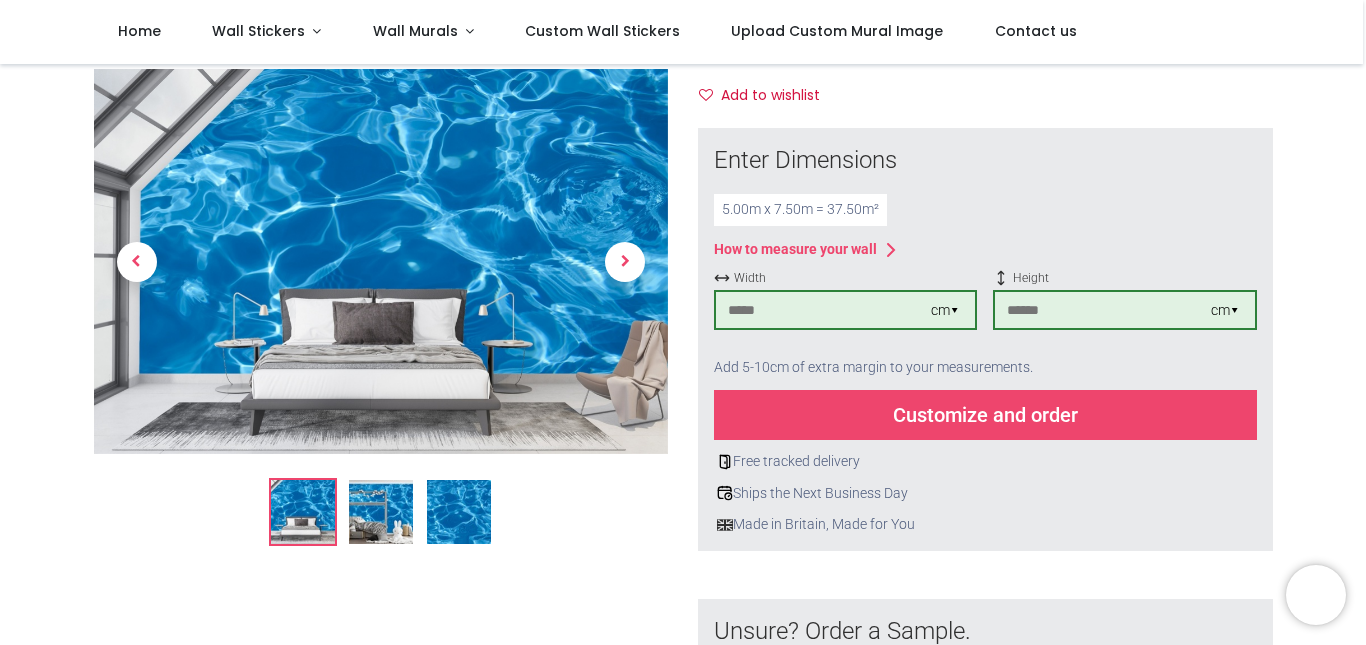 click on "Customize and order" at bounding box center (985, 415) 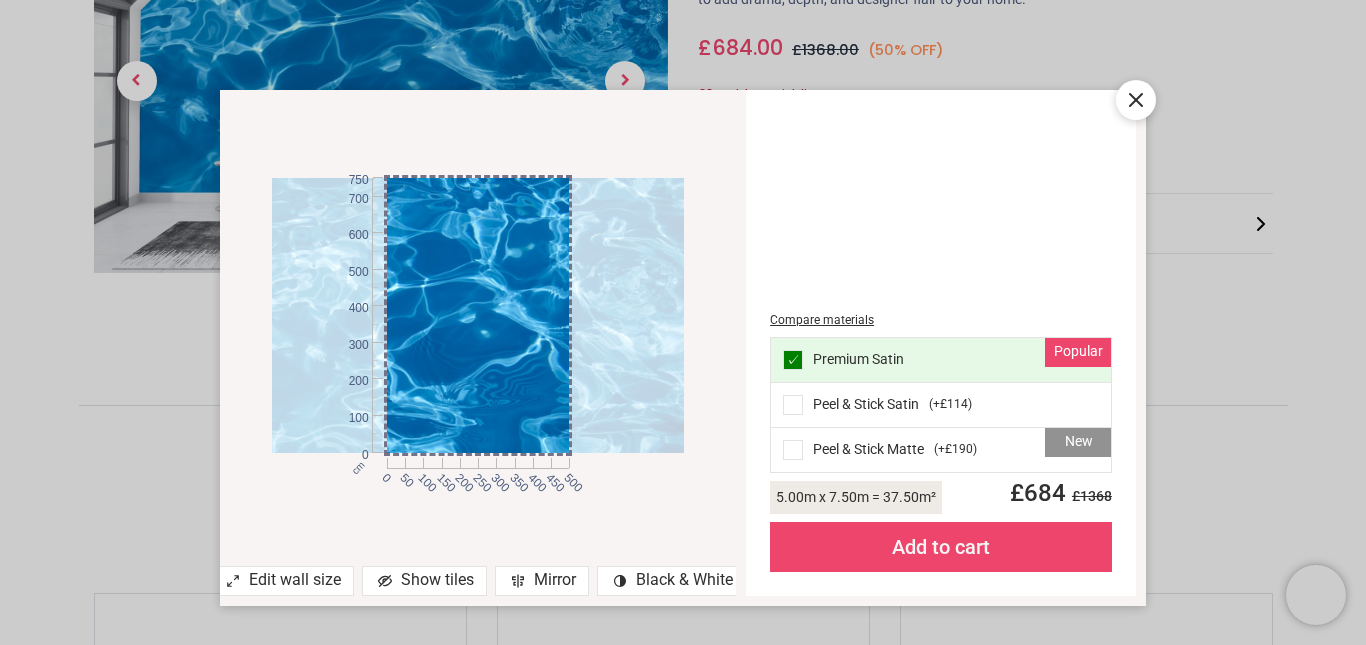 drag, startPoint x: 518, startPoint y: 258, endPoint x: 518, endPoint y: 310, distance: 52 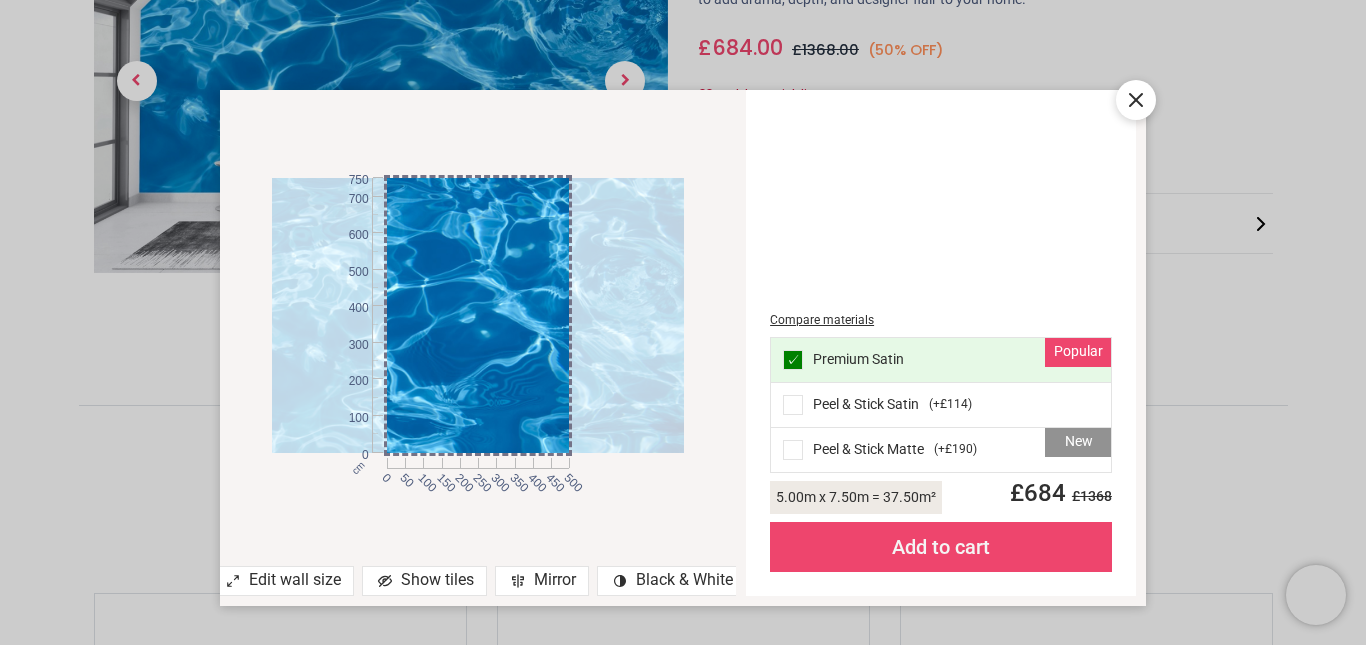 click 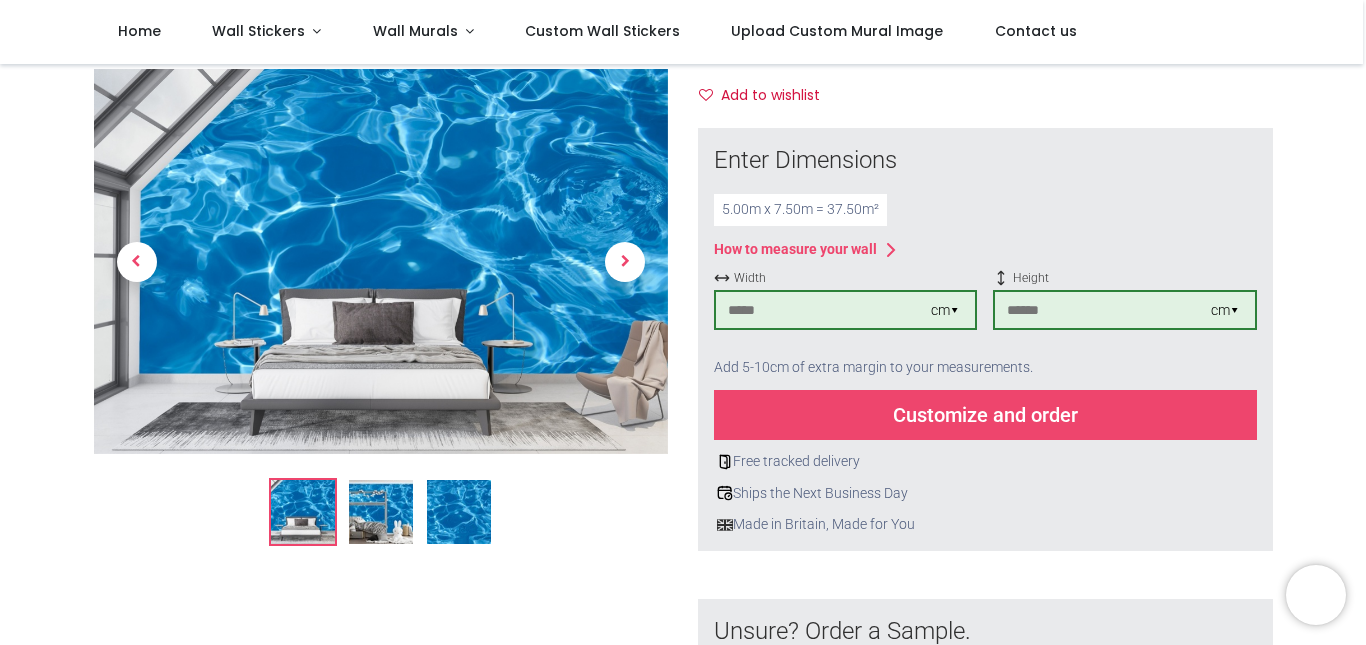 drag, startPoint x: 758, startPoint y: 308, endPoint x: 709, endPoint y: 298, distance: 50.01 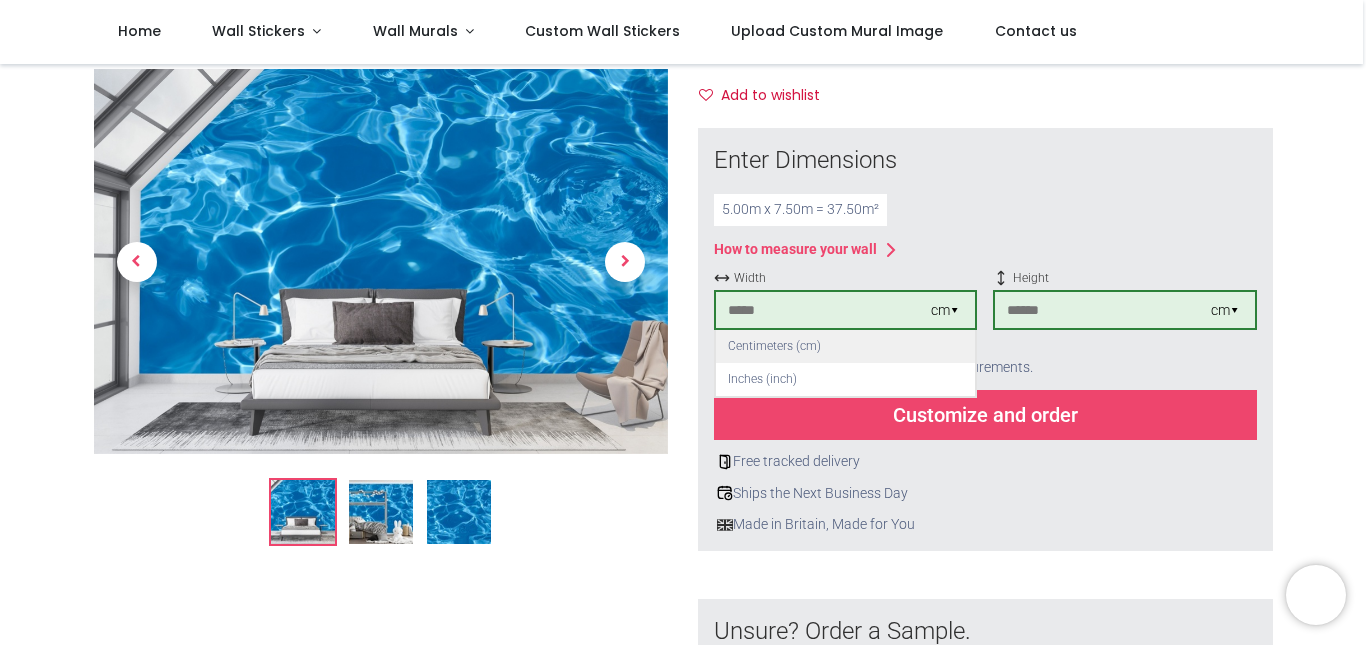 click on "Centimeters (cm)" at bounding box center [845, 346] 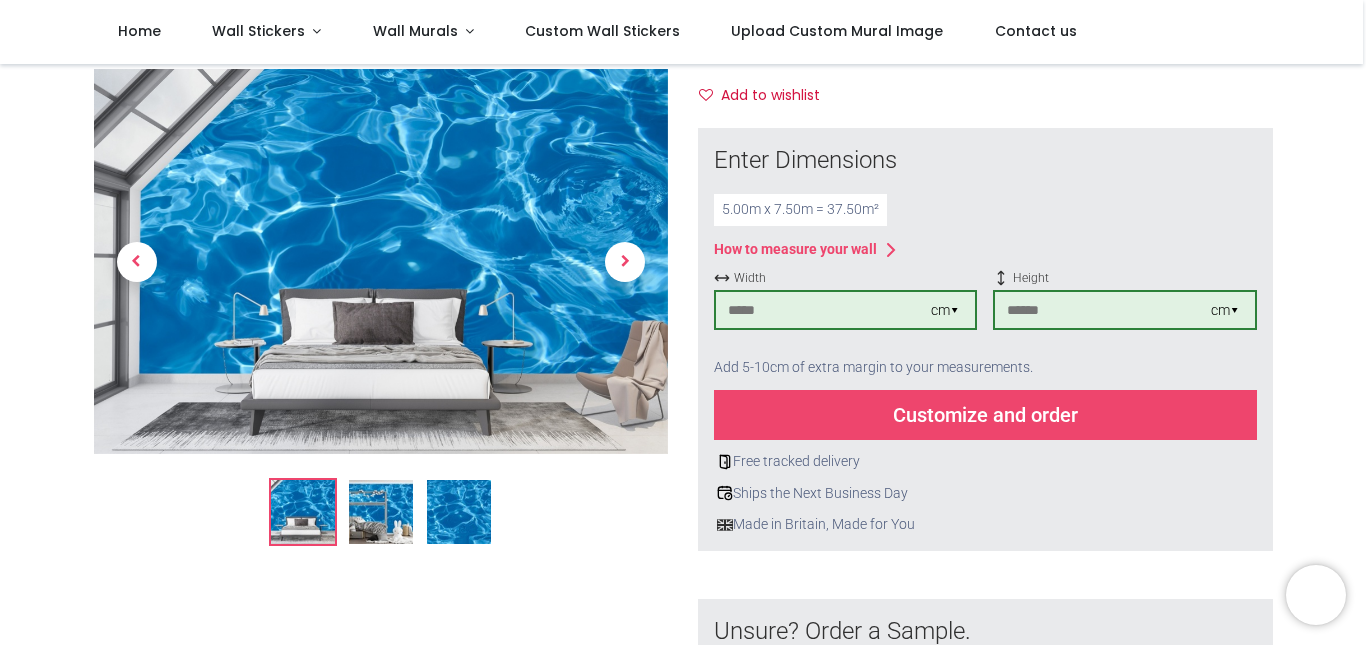 click on "***" at bounding box center (823, 310) 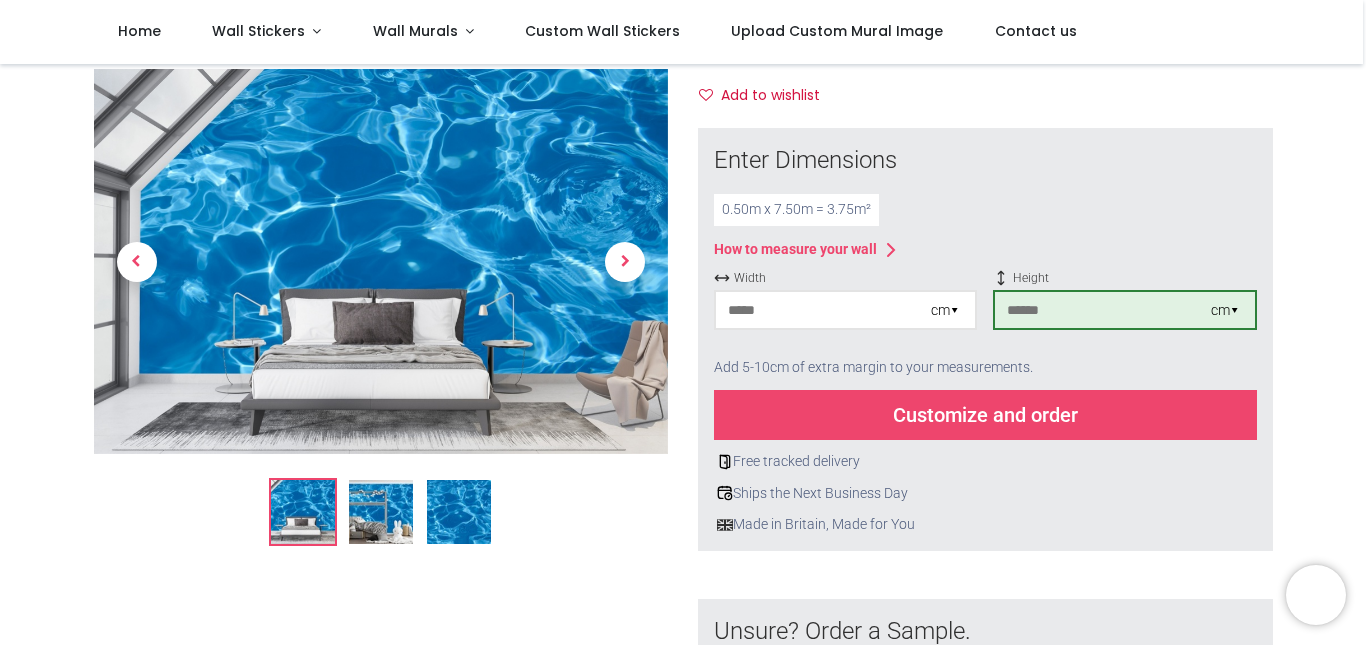 type on "**" 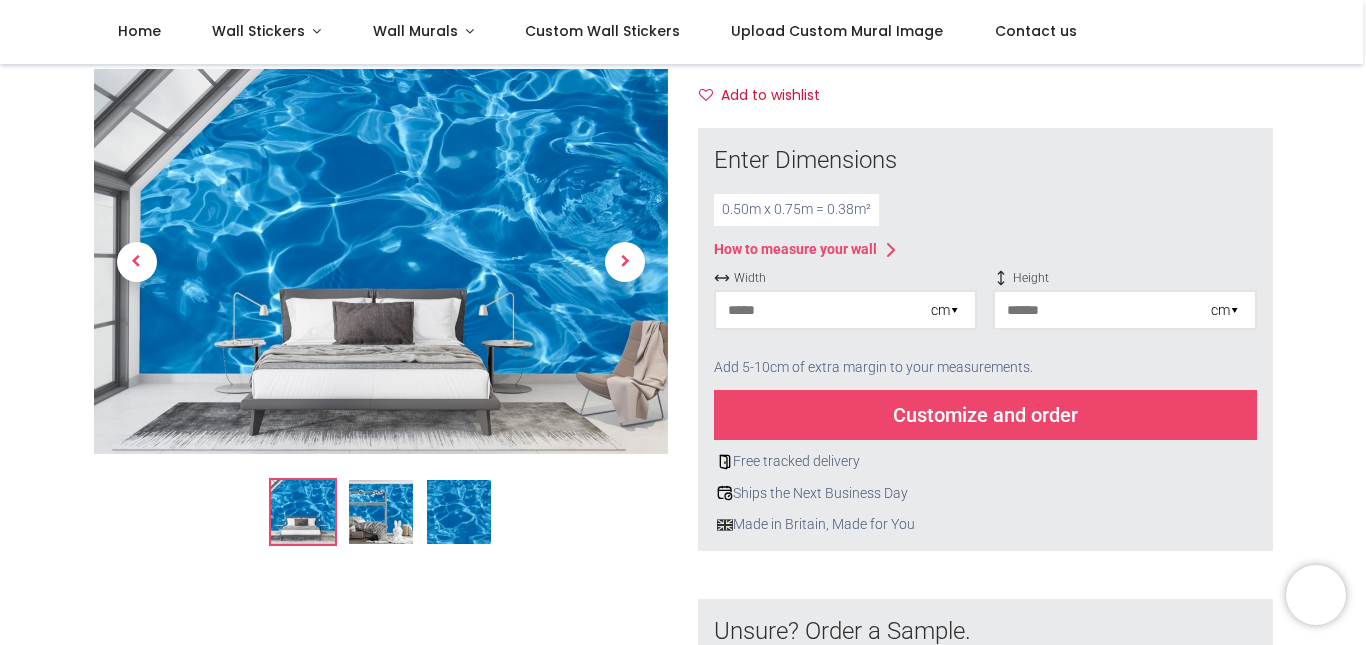 type on "**" 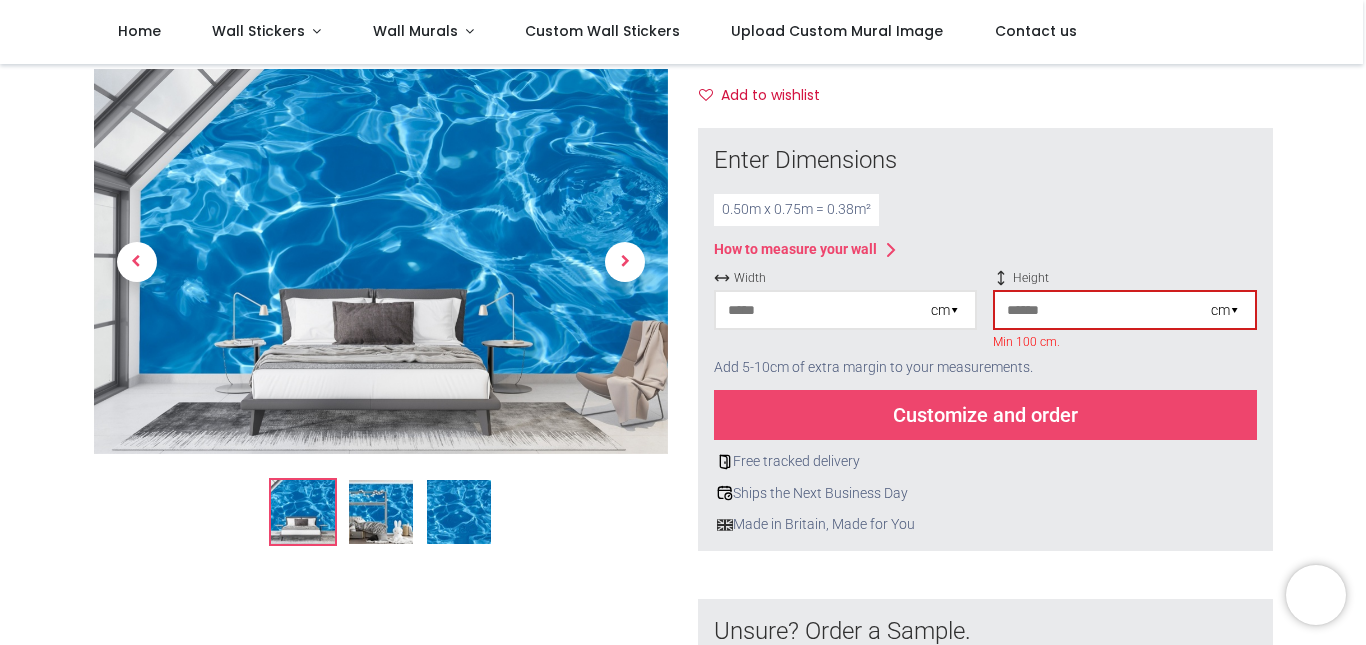 click on "**" at bounding box center [823, 310] 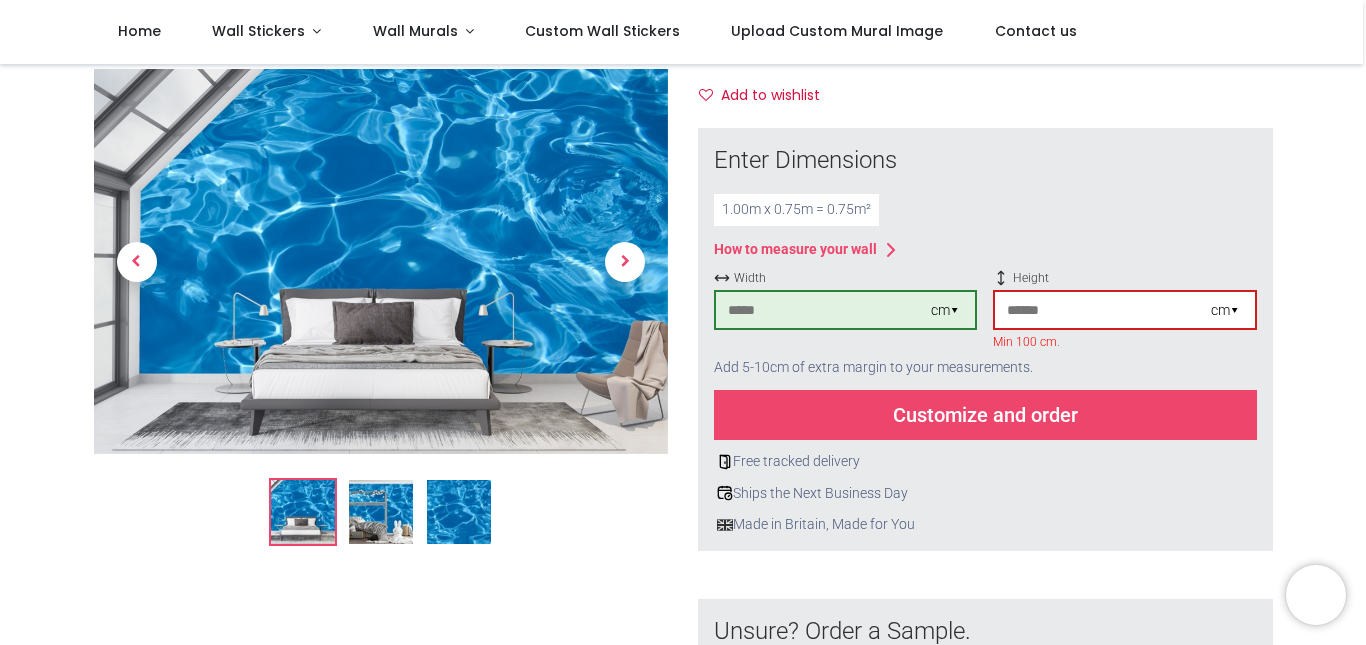 type on "***" 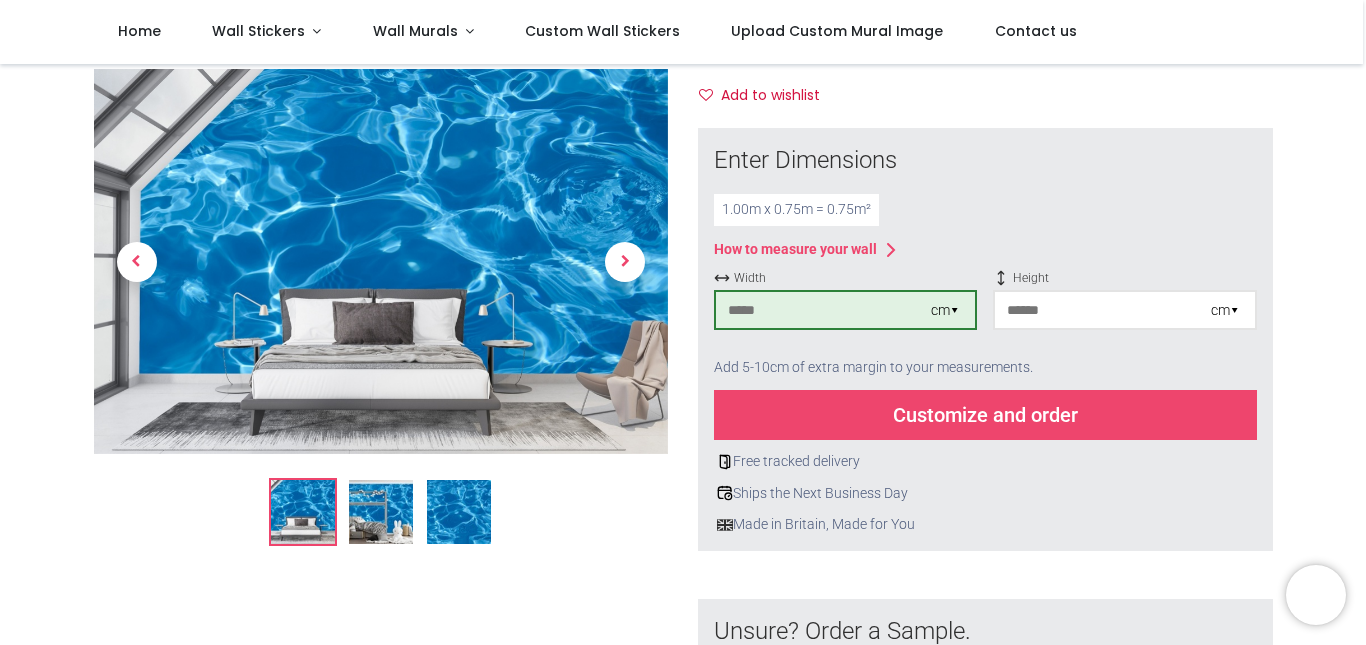 type on "*" 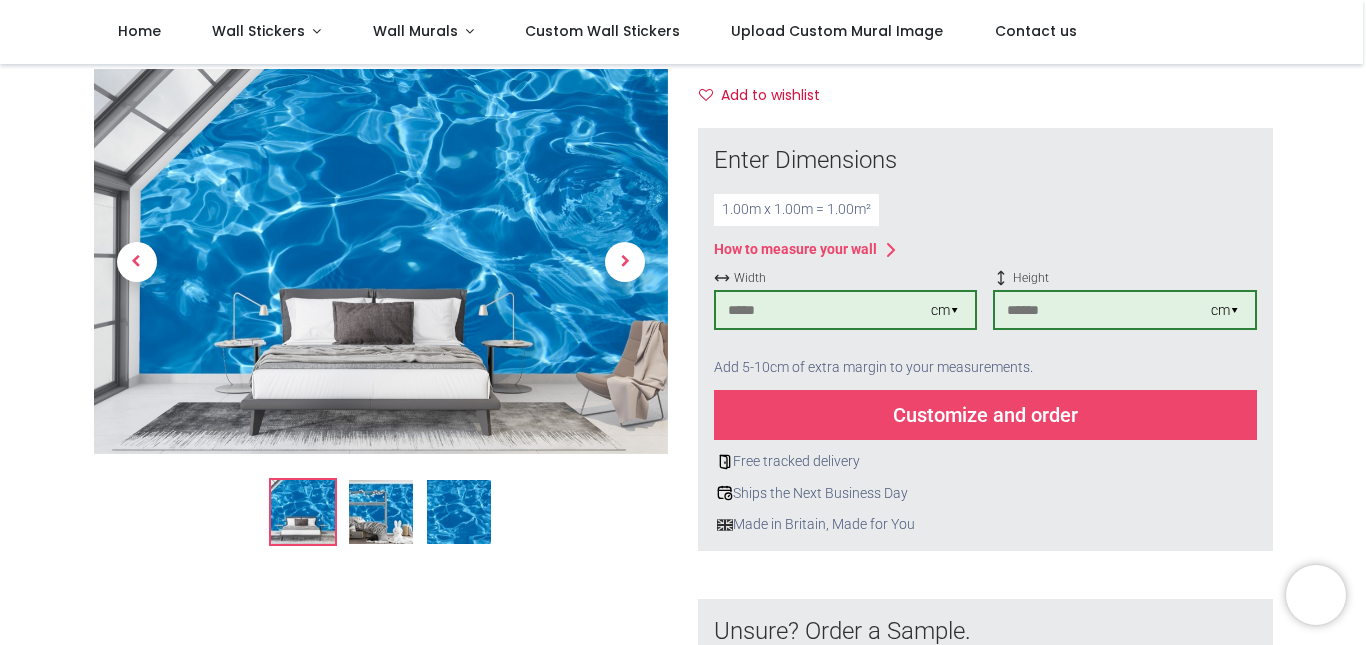 type on "***" 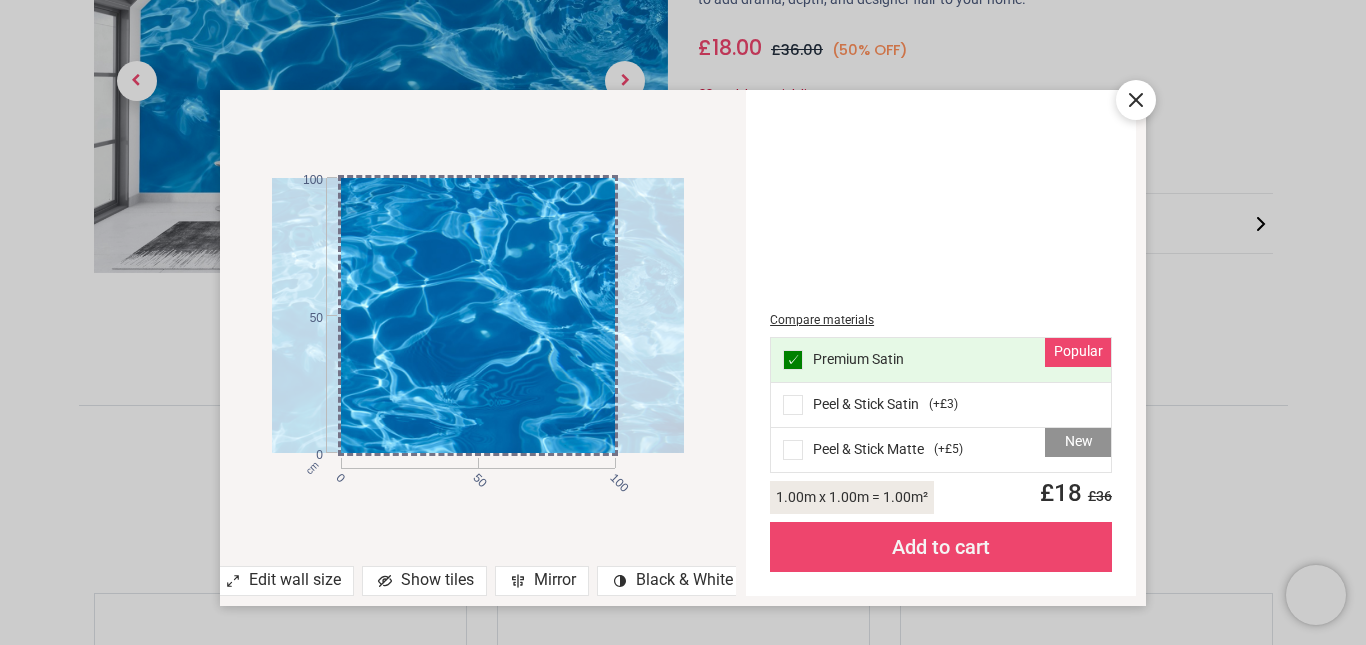 click 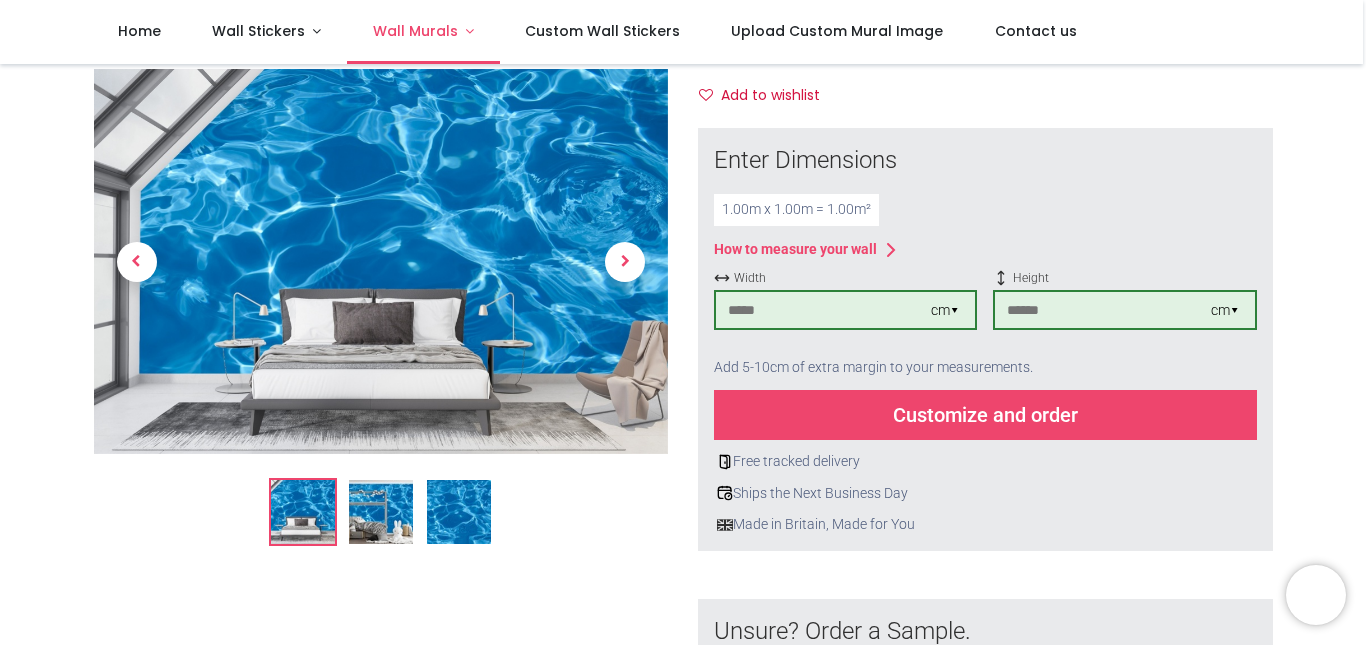 click on "Wall Murals" at bounding box center (415, 31) 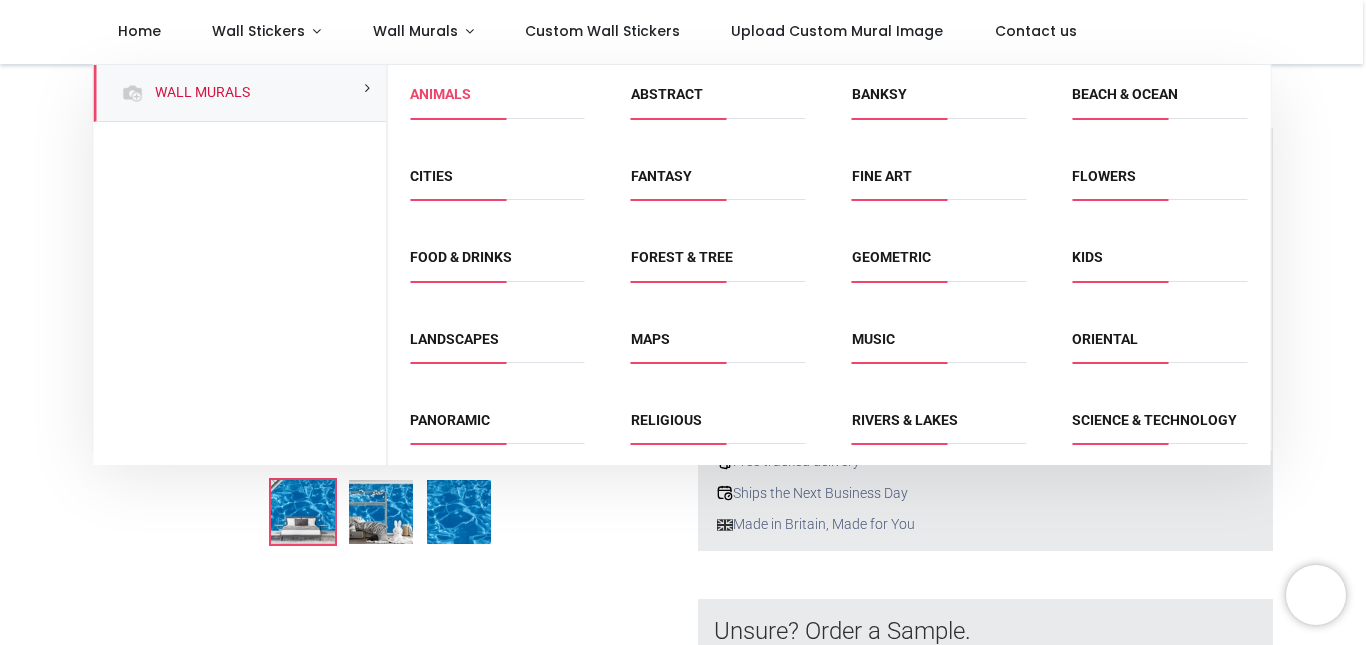 click on "Animals" at bounding box center (440, 94) 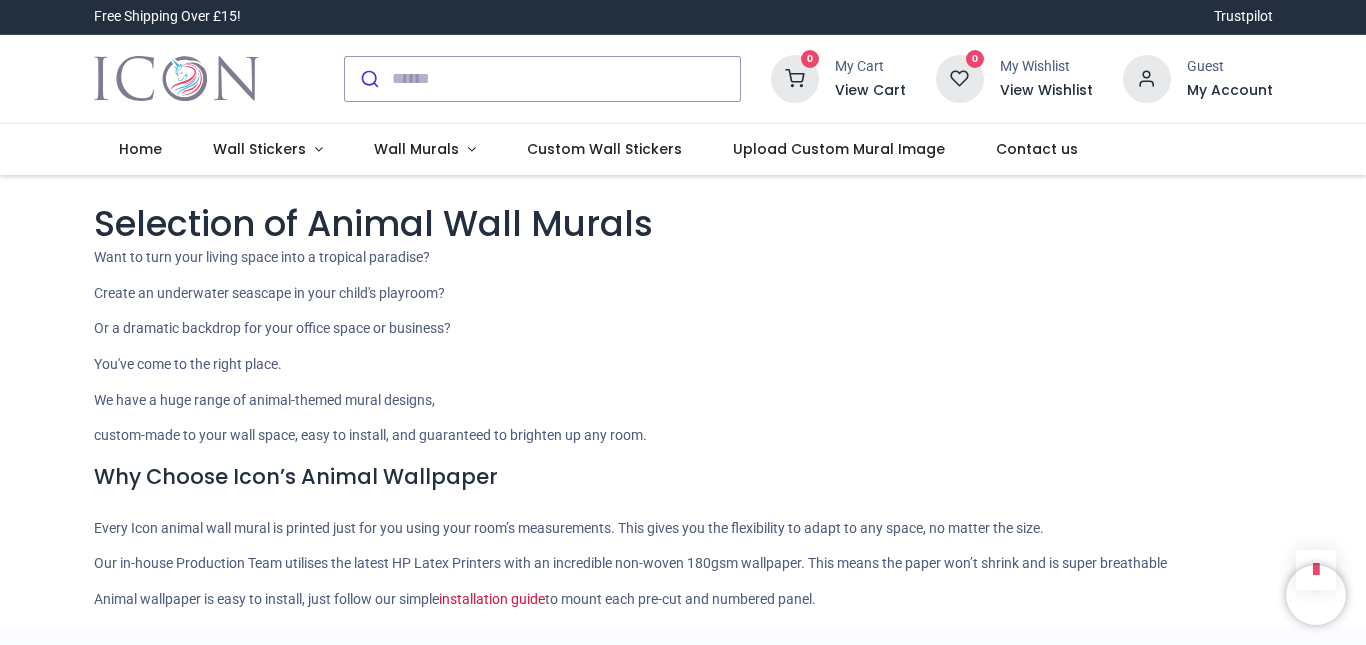 scroll, scrollTop: 0, scrollLeft: 0, axis: both 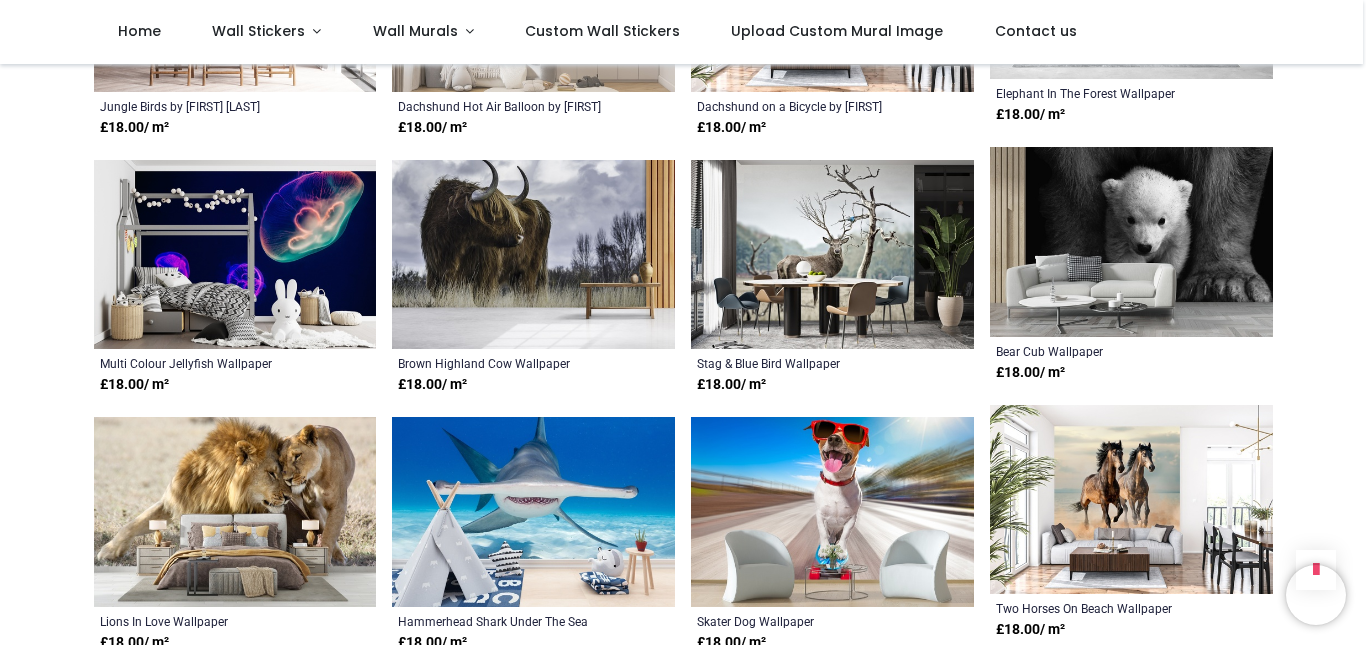 click at bounding box center [235, 254] 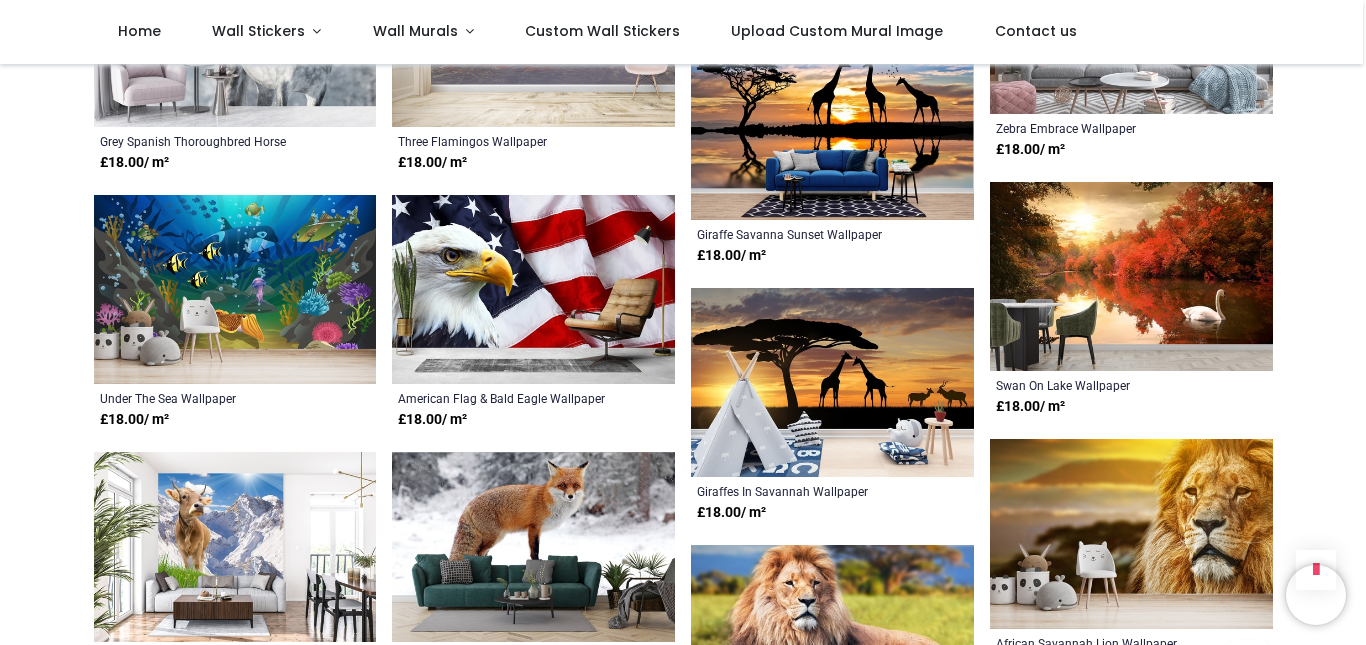 scroll, scrollTop: 8900, scrollLeft: 0, axis: vertical 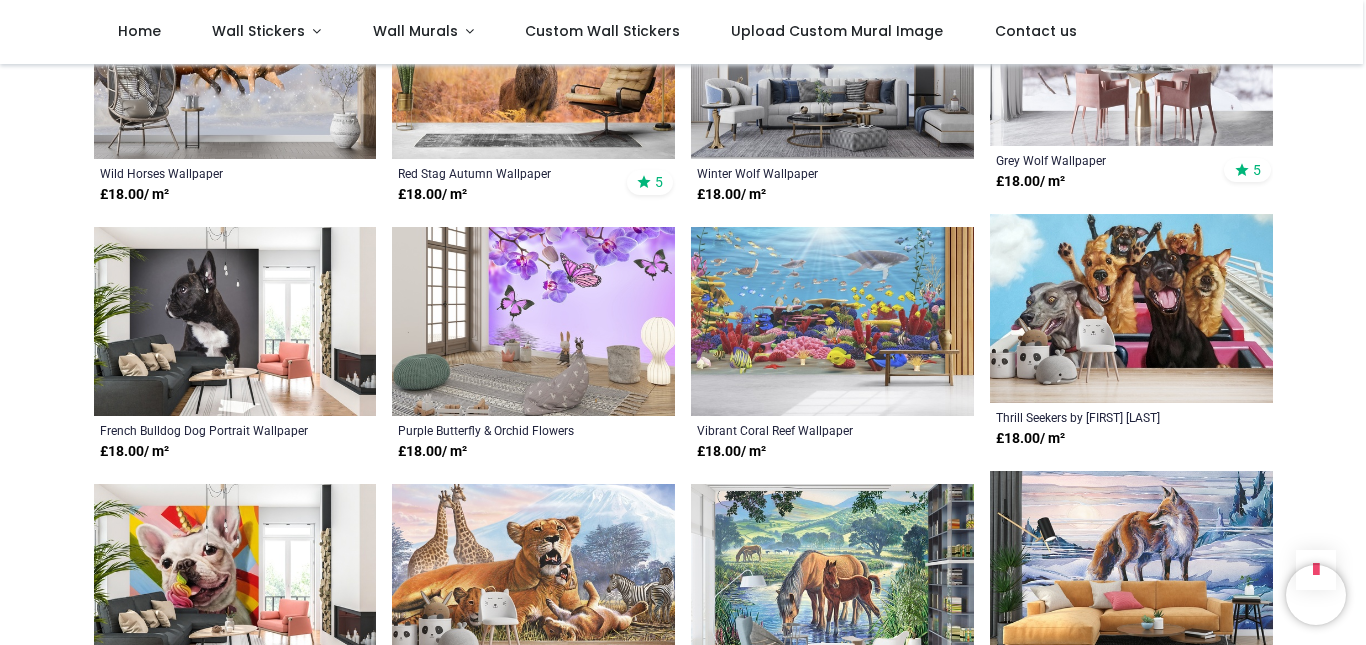 click at bounding box center [832, 321] 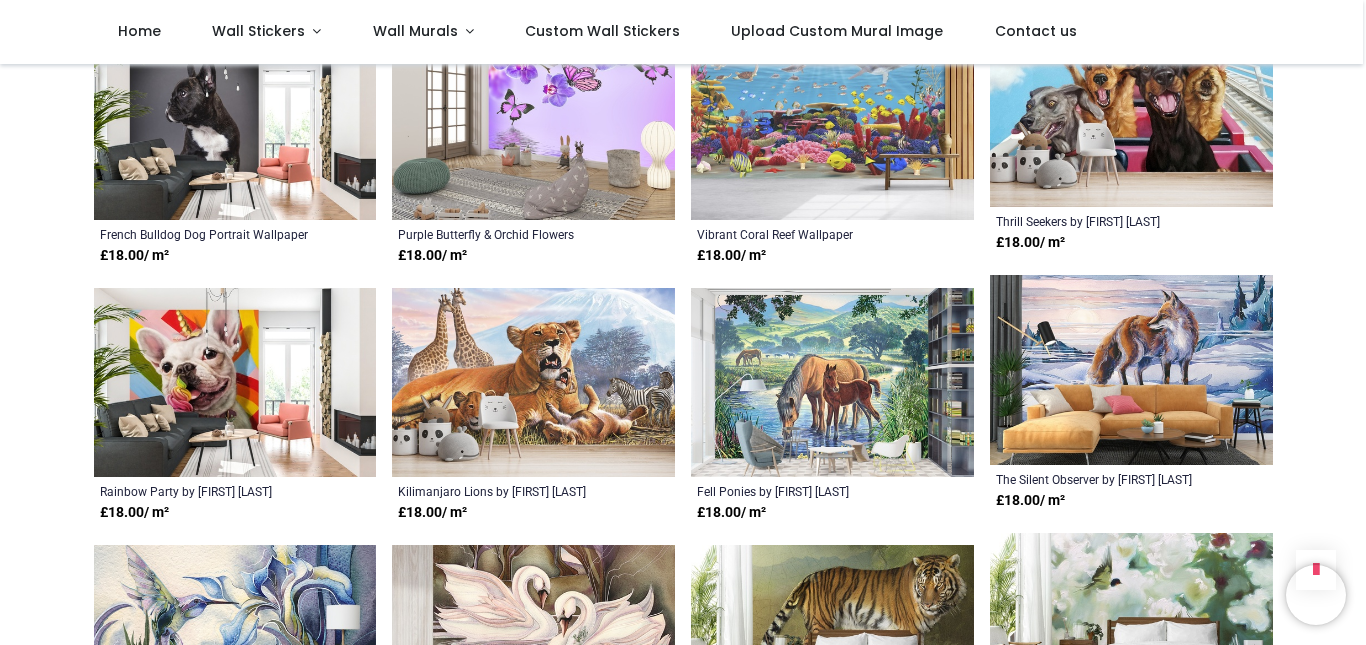scroll, scrollTop: 2700, scrollLeft: 0, axis: vertical 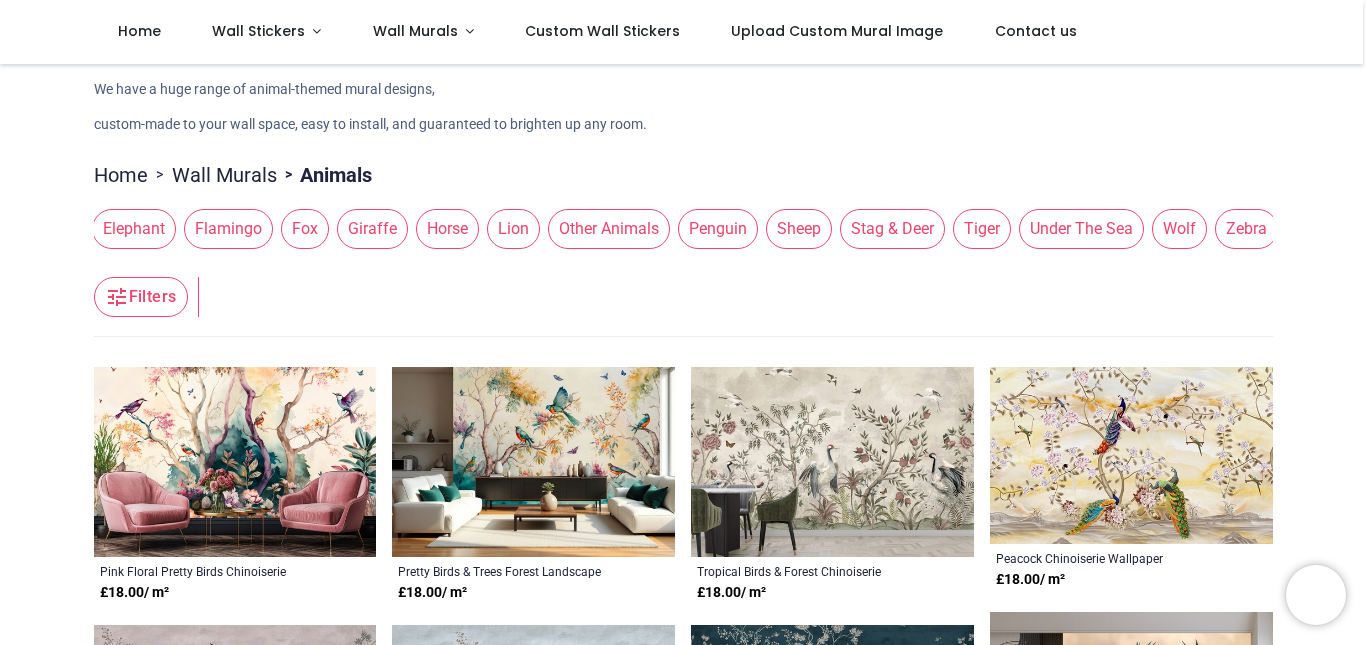 click on "Under The Sea" at bounding box center (1081, 229) 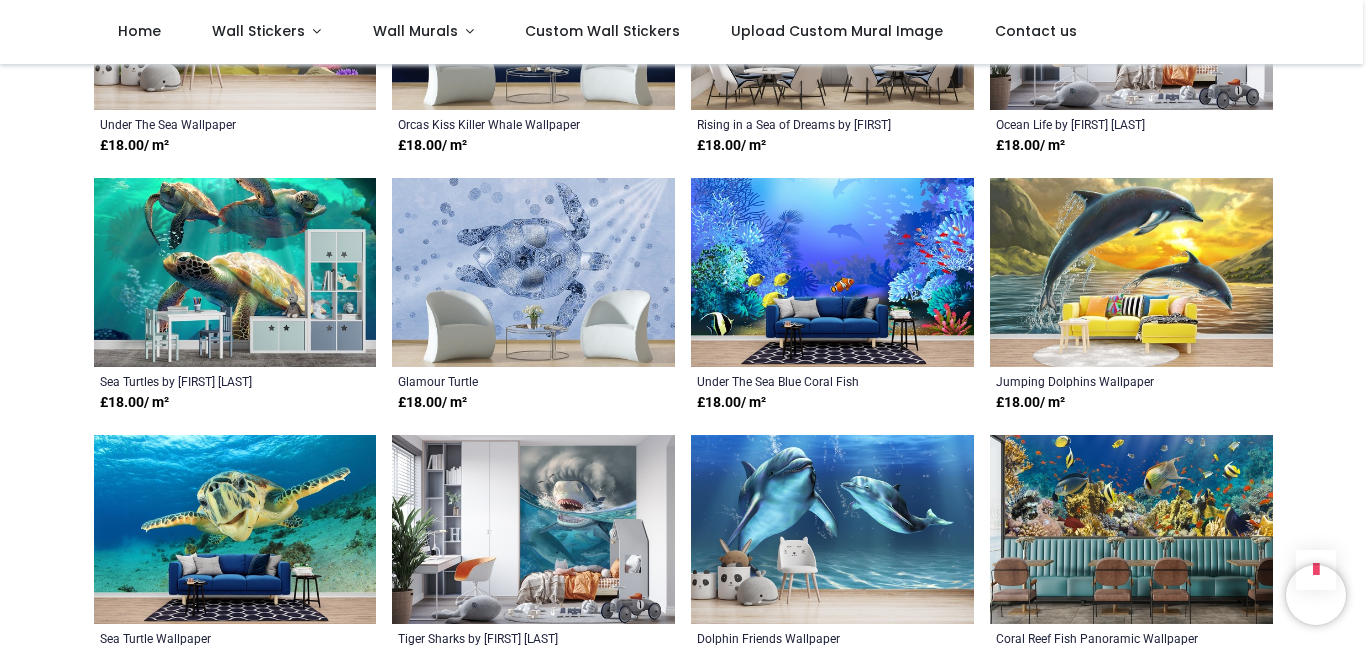 scroll, scrollTop: 1100, scrollLeft: 0, axis: vertical 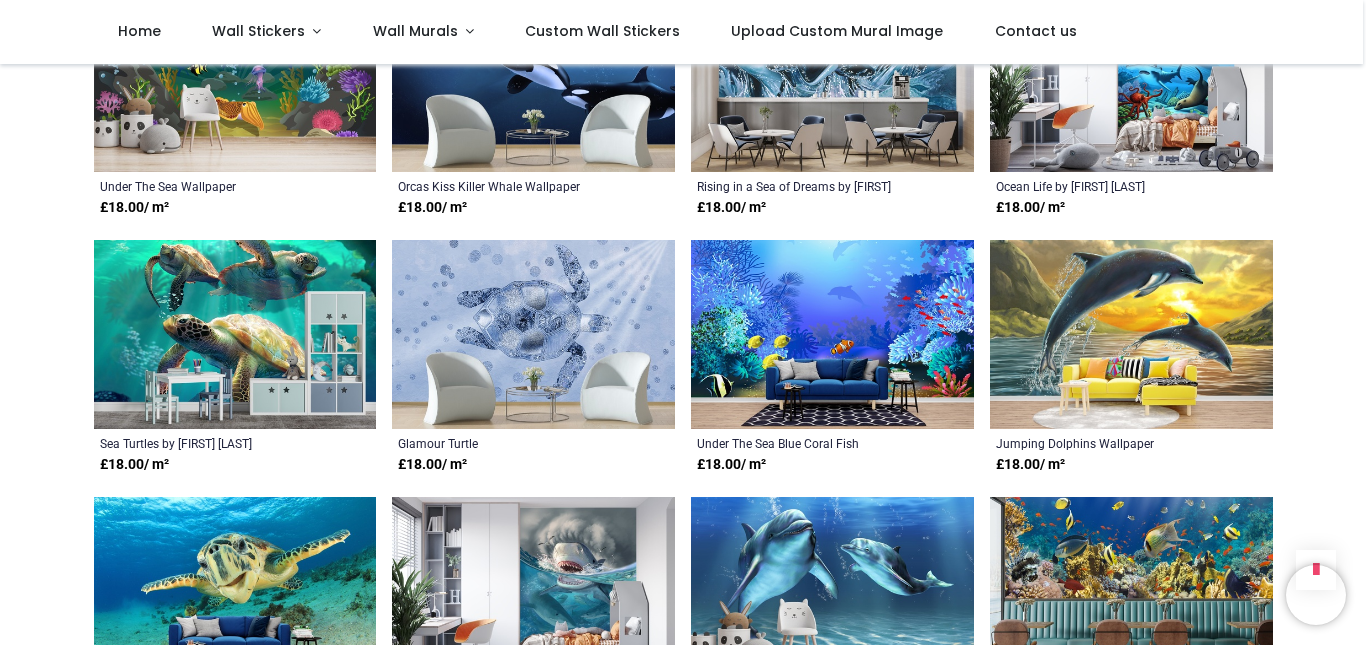 click at bounding box center (832, 334) 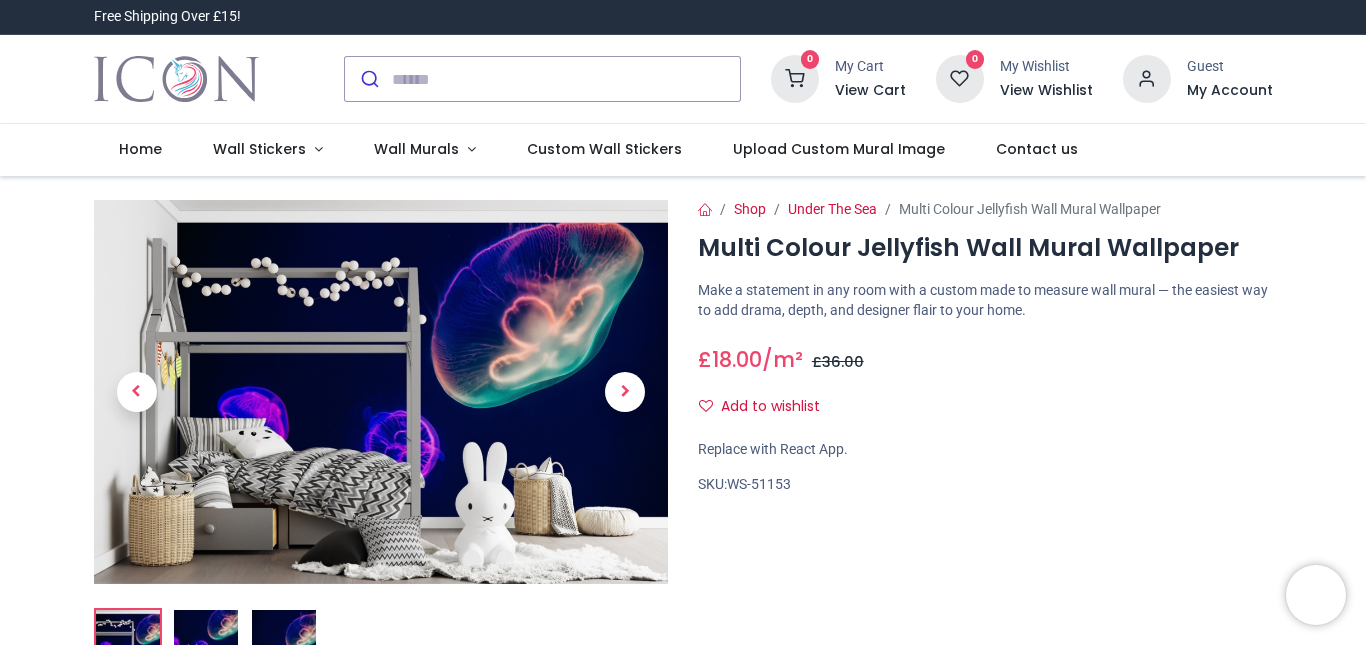 scroll, scrollTop: 0, scrollLeft: 0, axis: both 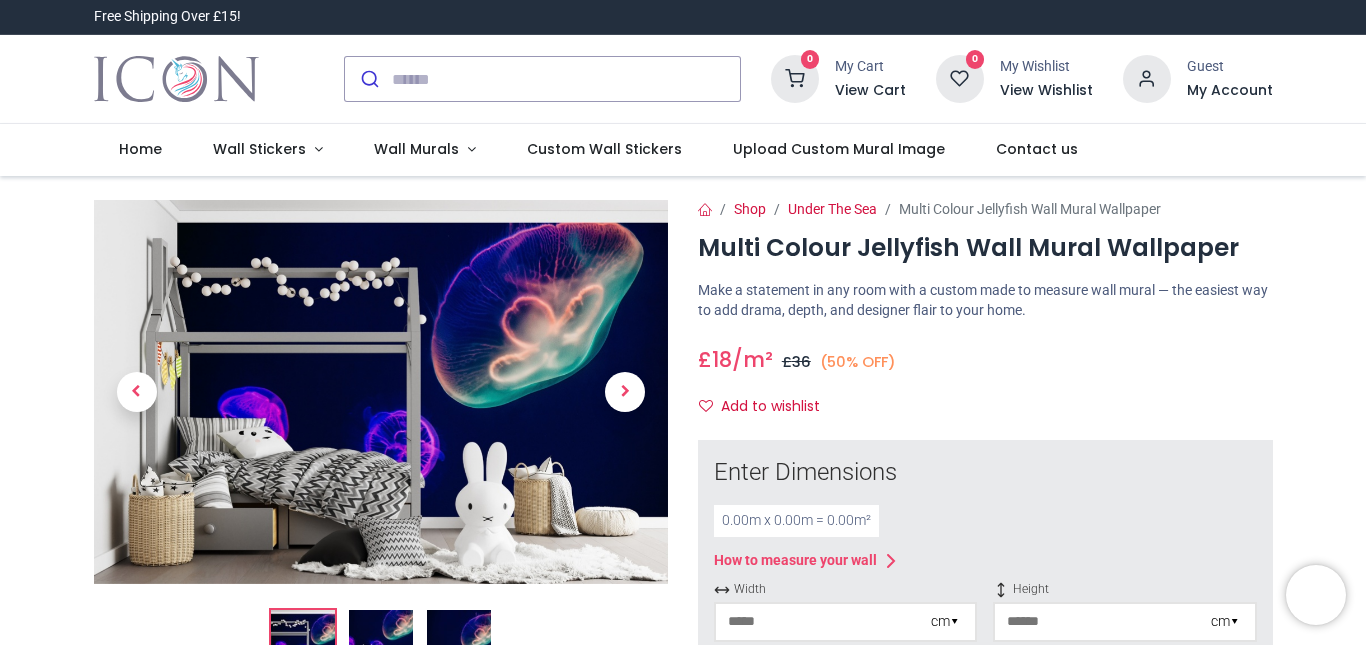 click on "0.00 m x   0.00 m =   0.00 m²" at bounding box center (796, 521) 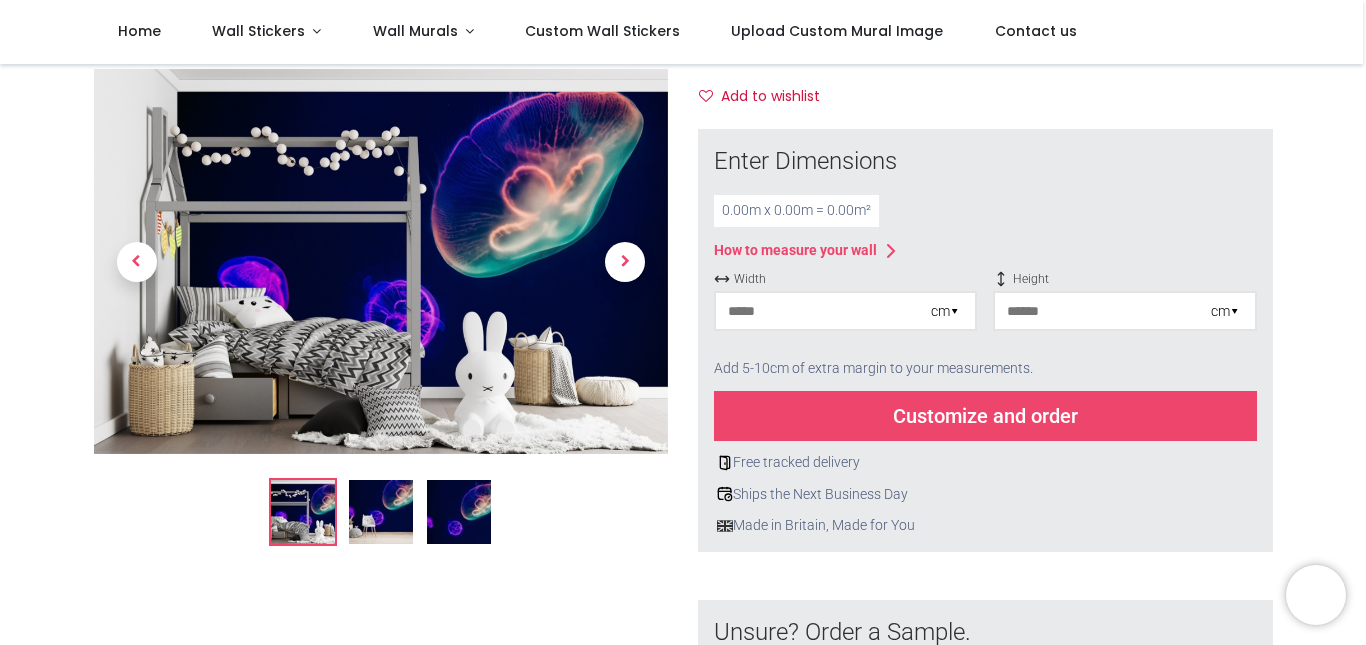scroll, scrollTop: 200, scrollLeft: 0, axis: vertical 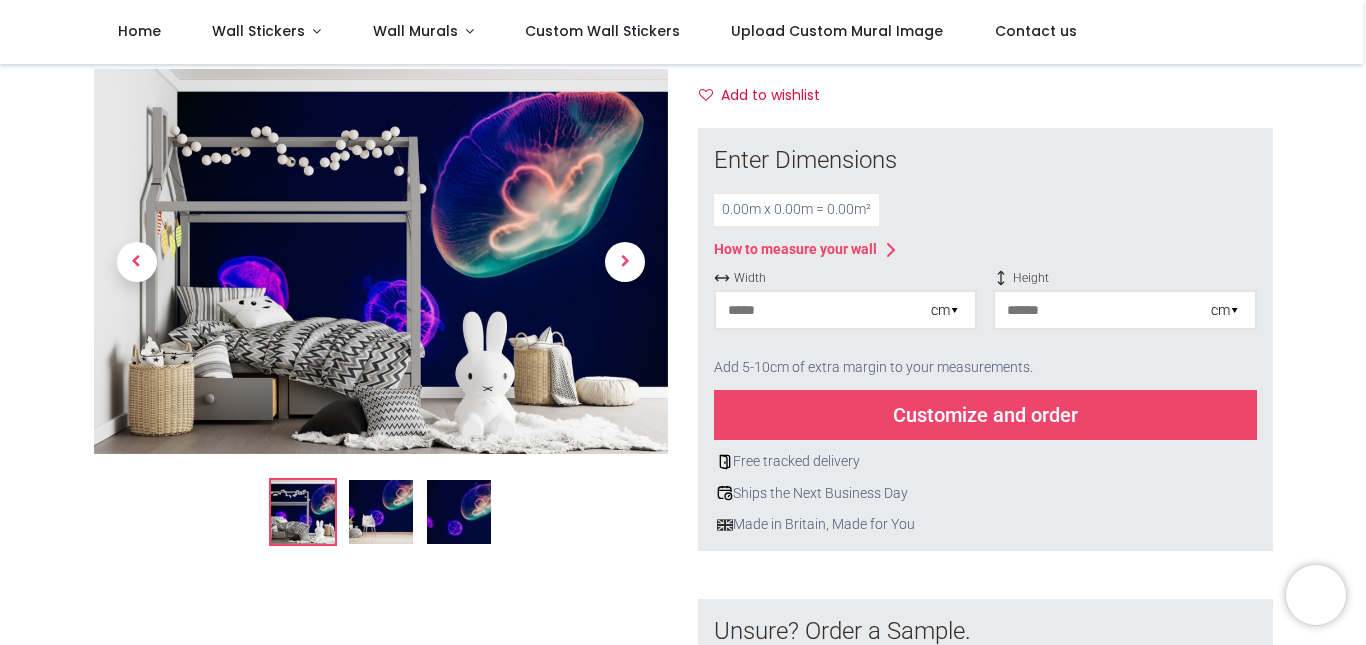 click at bounding box center [823, 310] 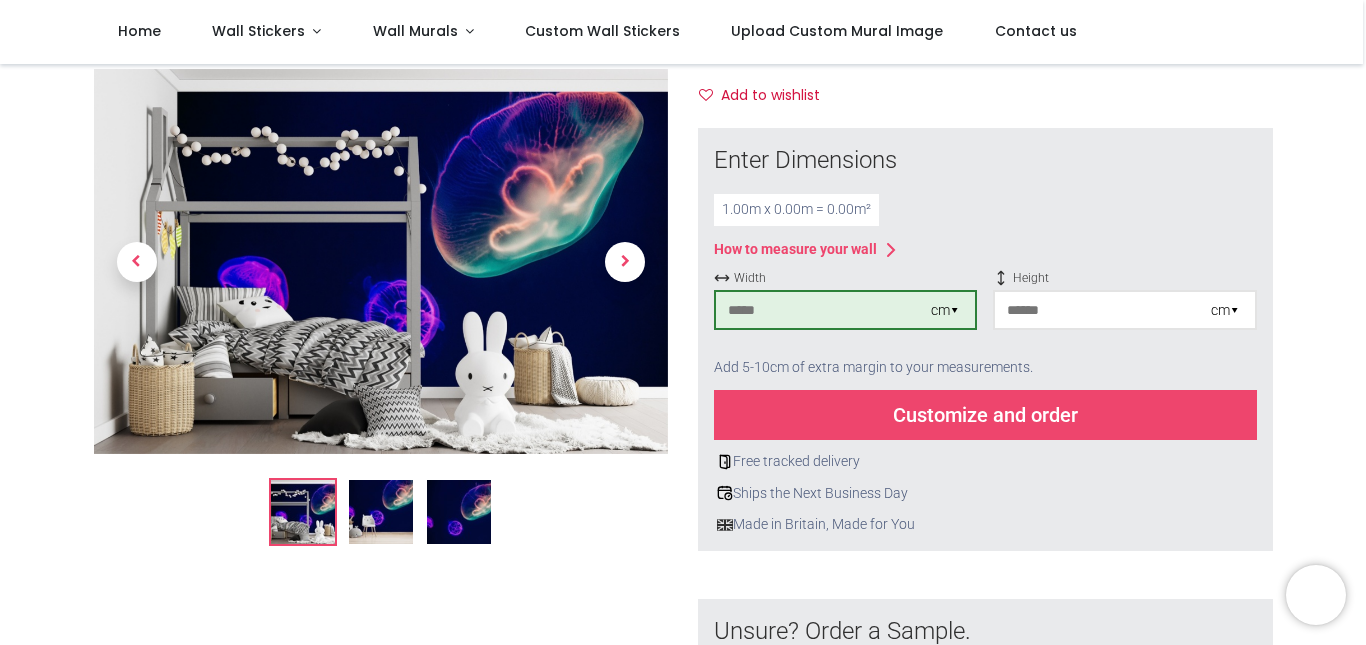 type on "***" 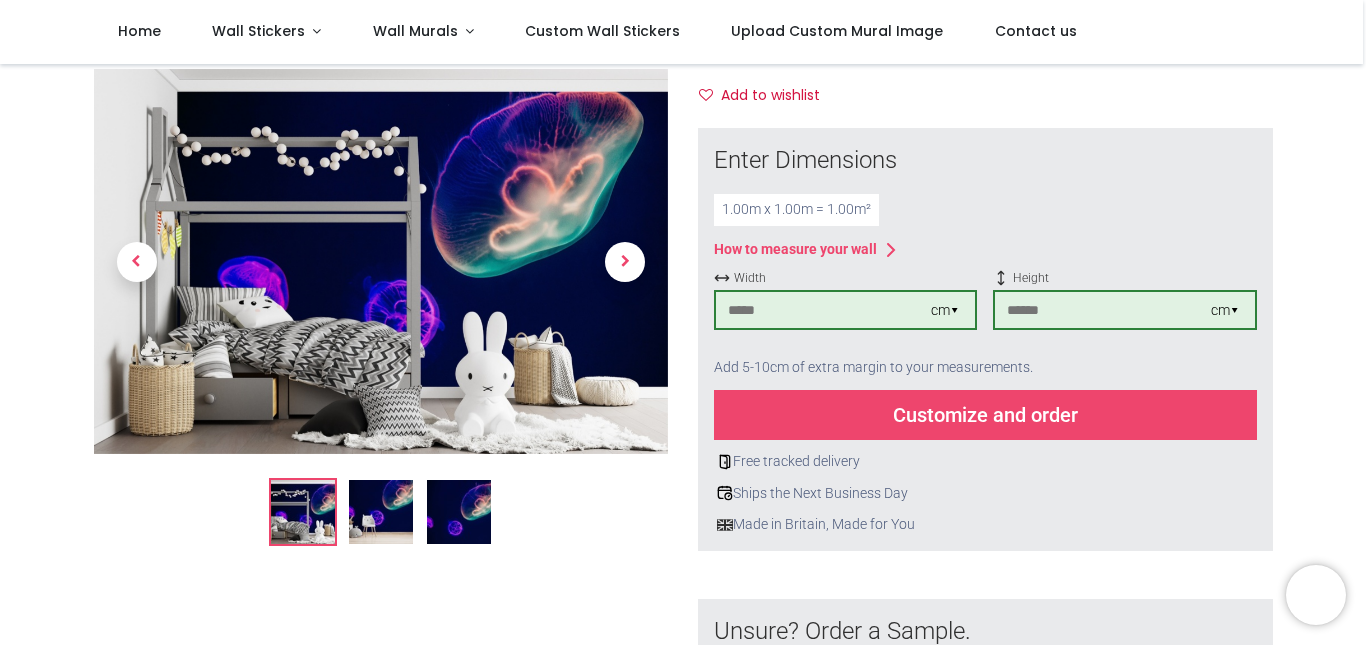 type on "***" 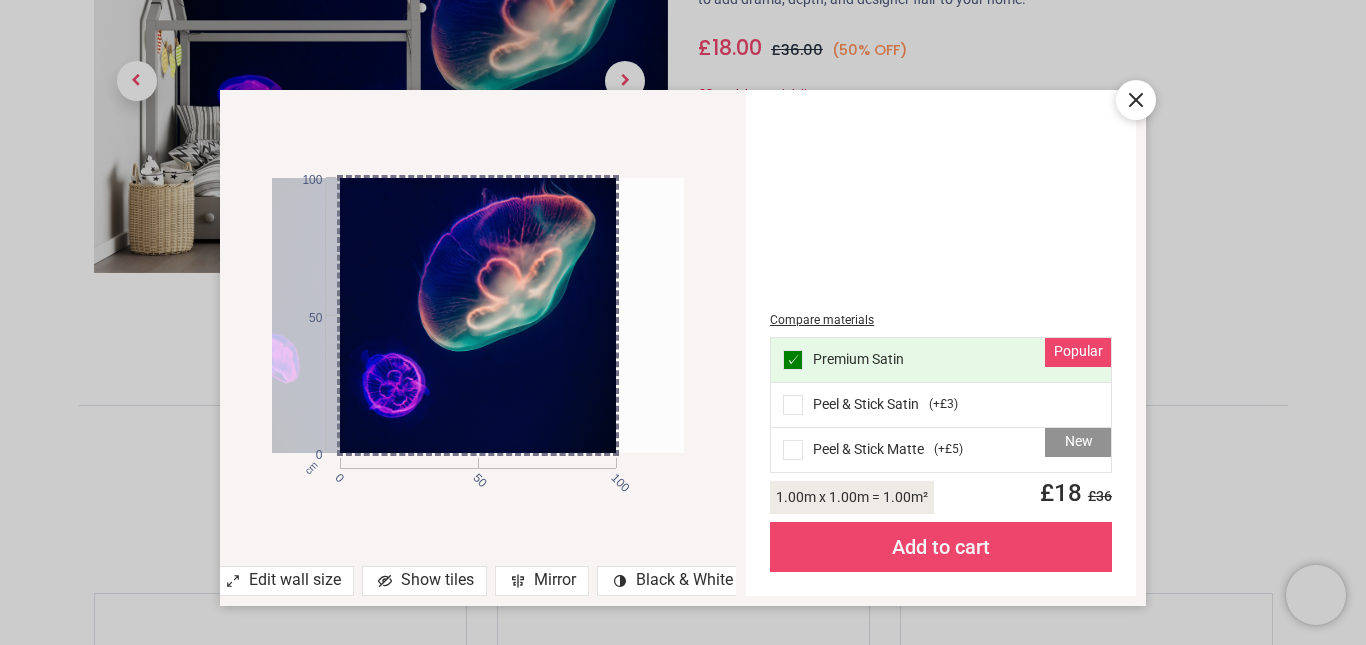 drag, startPoint x: 564, startPoint y: 251, endPoint x: 495, endPoint y: 236, distance: 70.61161 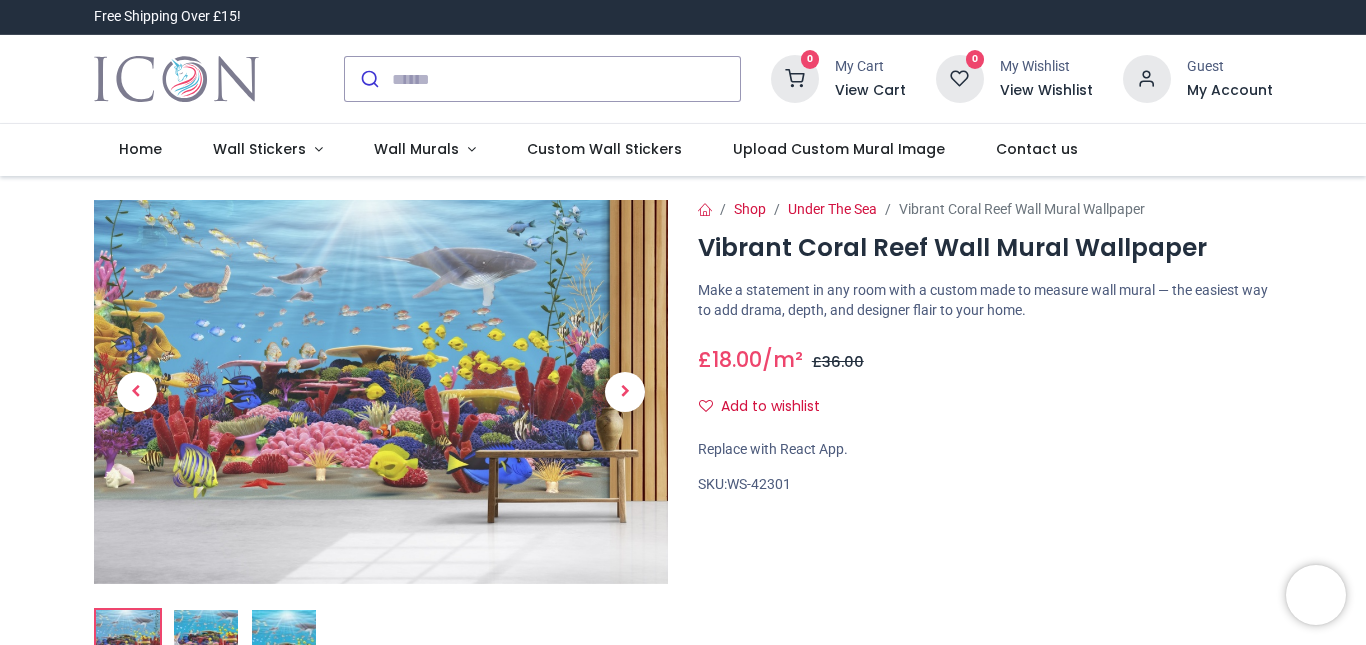 scroll, scrollTop: 0, scrollLeft: 0, axis: both 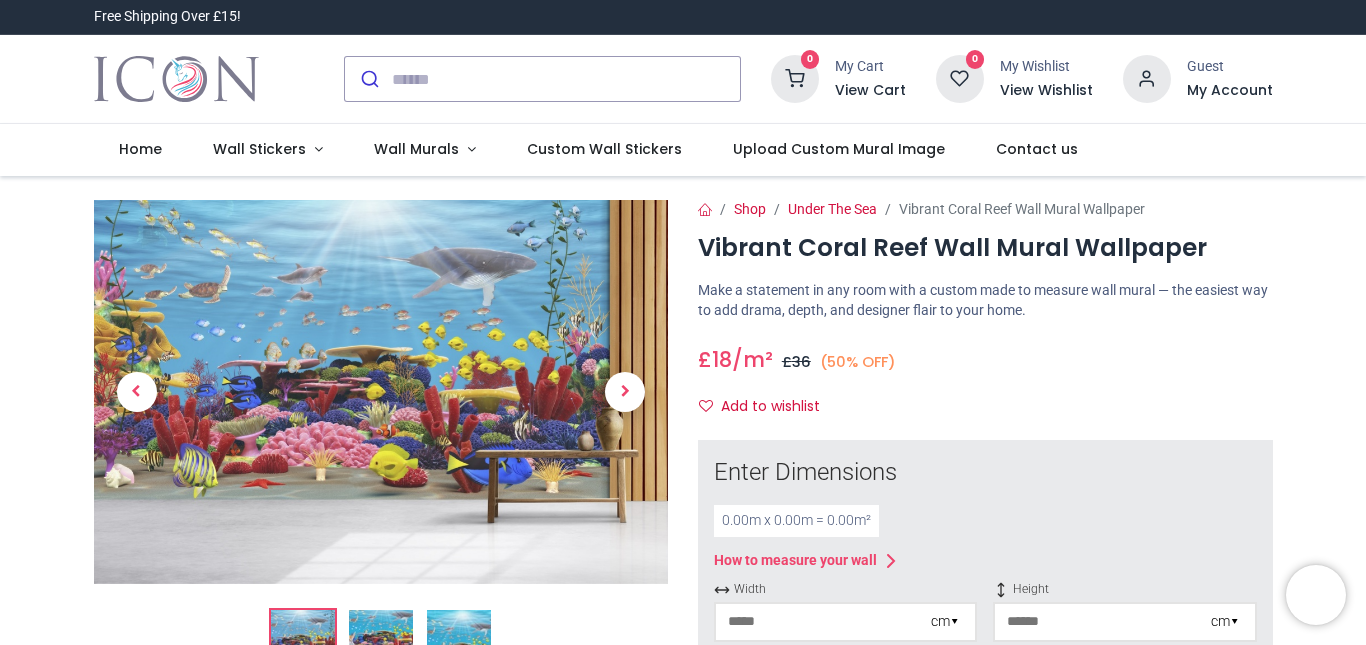 click on "0.00 m x   0.00 m =   0.00 m²" at bounding box center (796, 521) 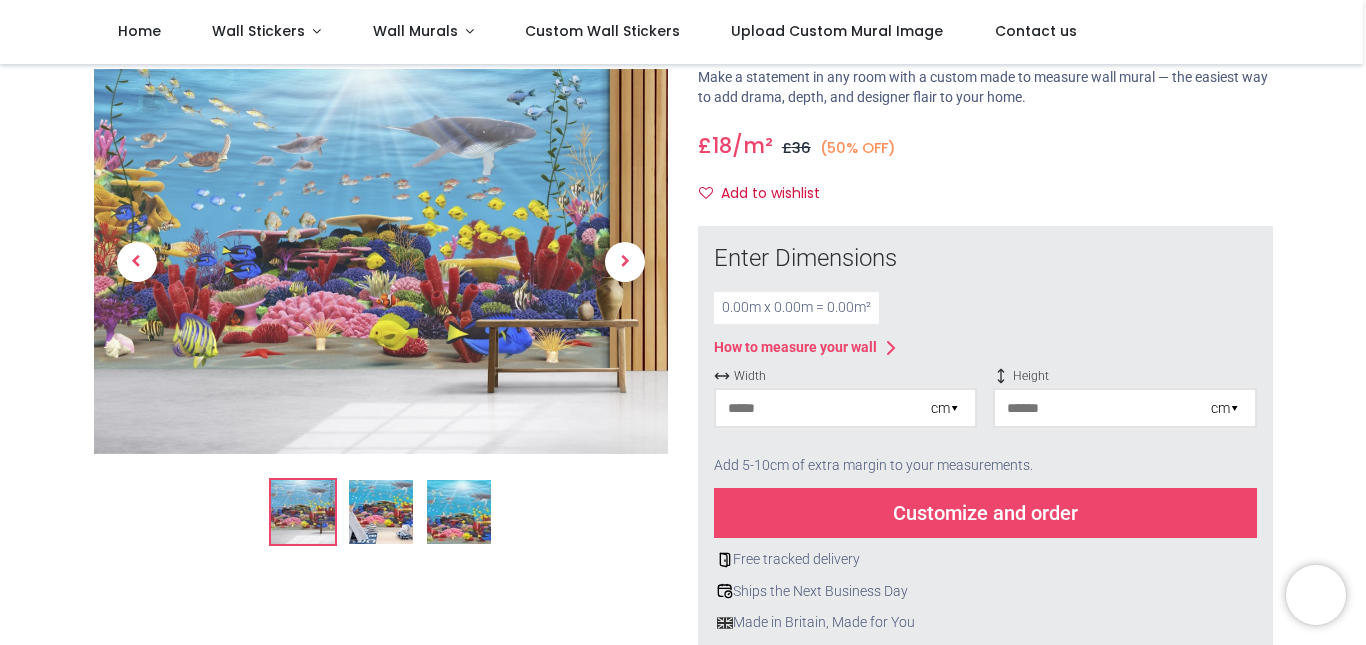 scroll, scrollTop: 200, scrollLeft: 0, axis: vertical 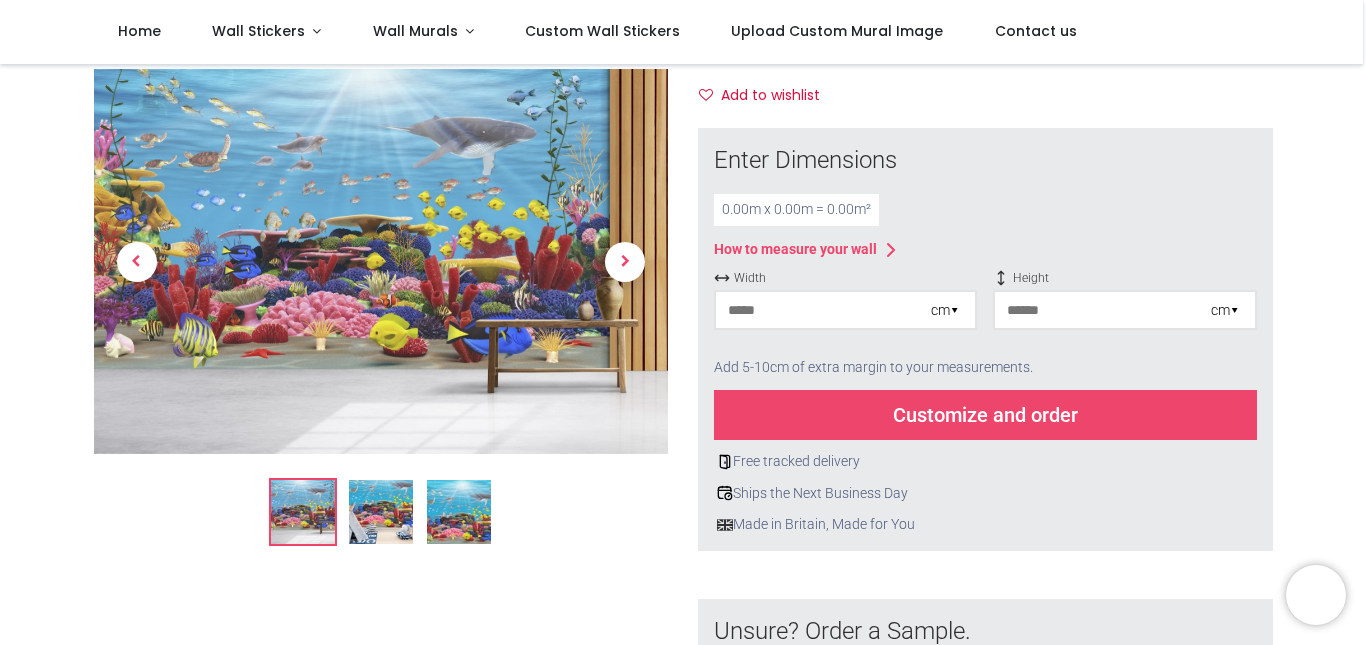 click at bounding box center (823, 310) 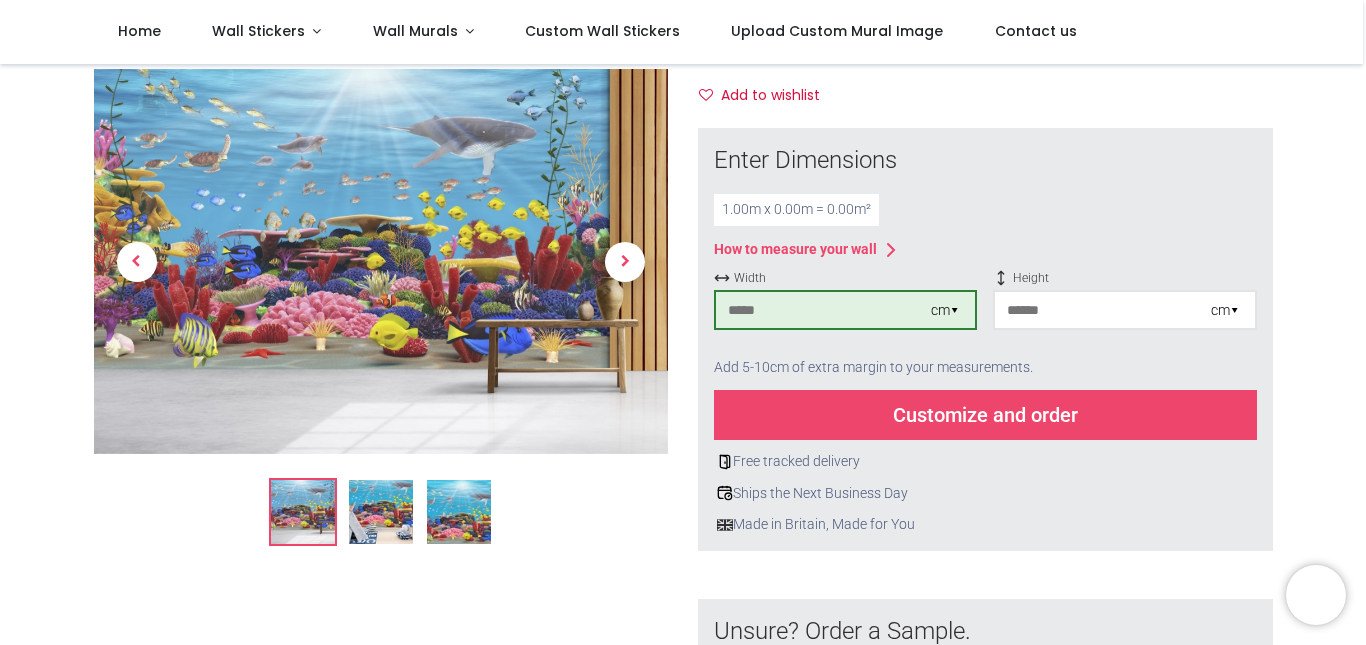 type on "***" 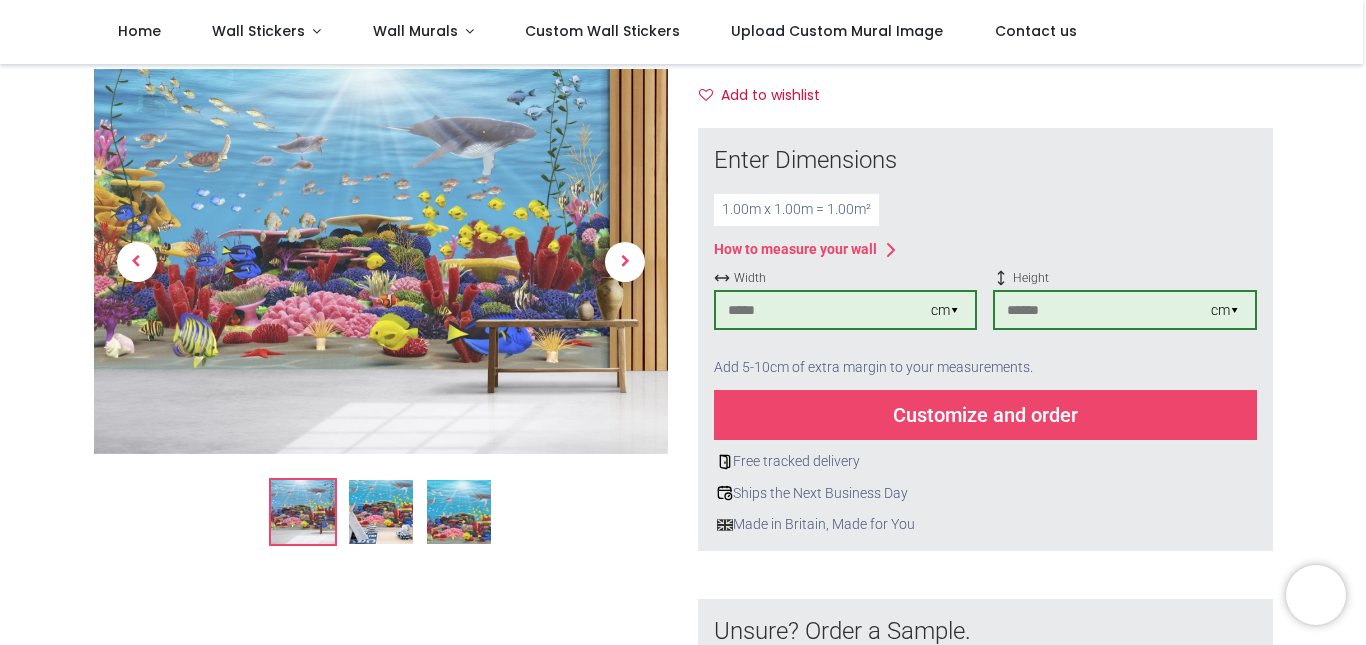 type on "***" 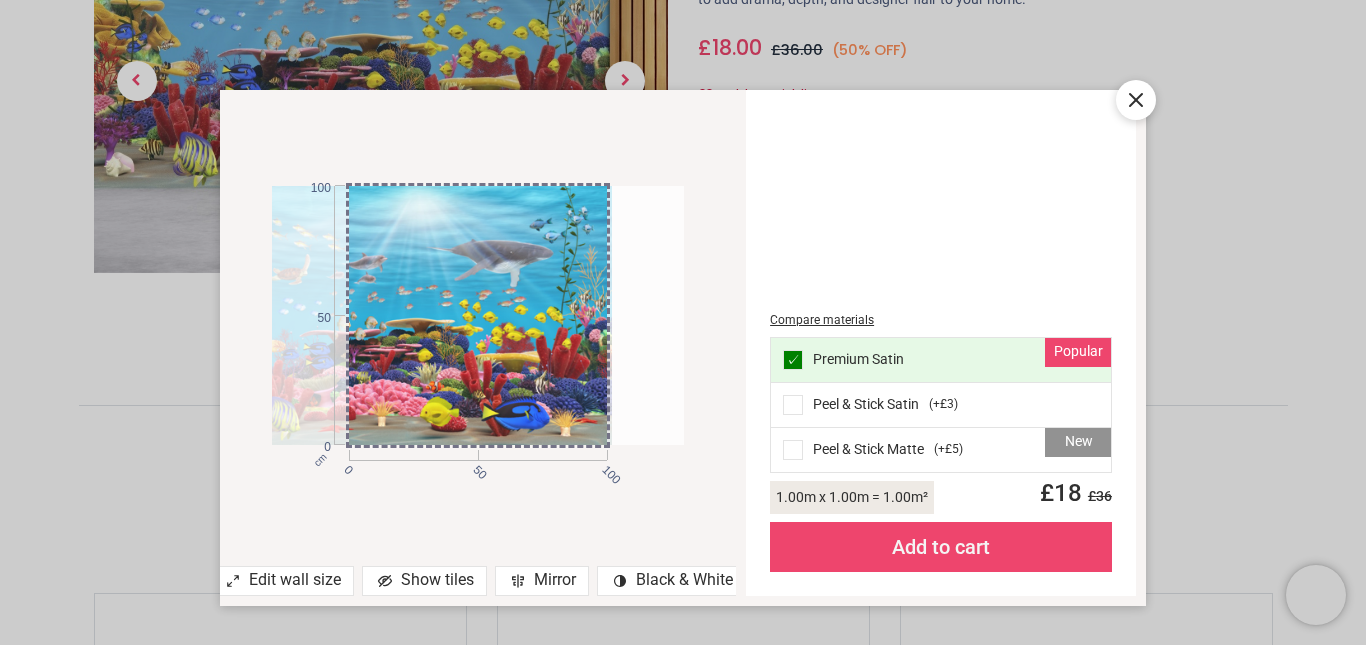 drag, startPoint x: 506, startPoint y: 274, endPoint x: 308, endPoint y: 263, distance: 198.30531 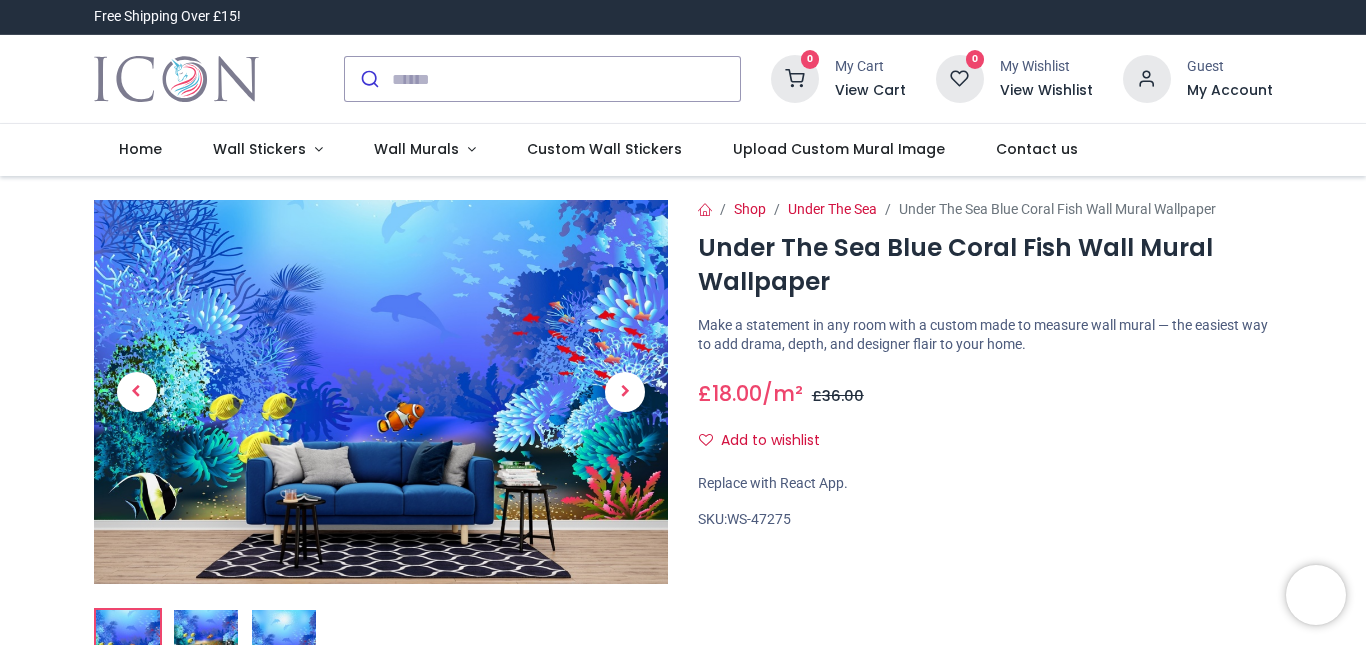 scroll, scrollTop: 0, scrollLeft: 0, axis: both 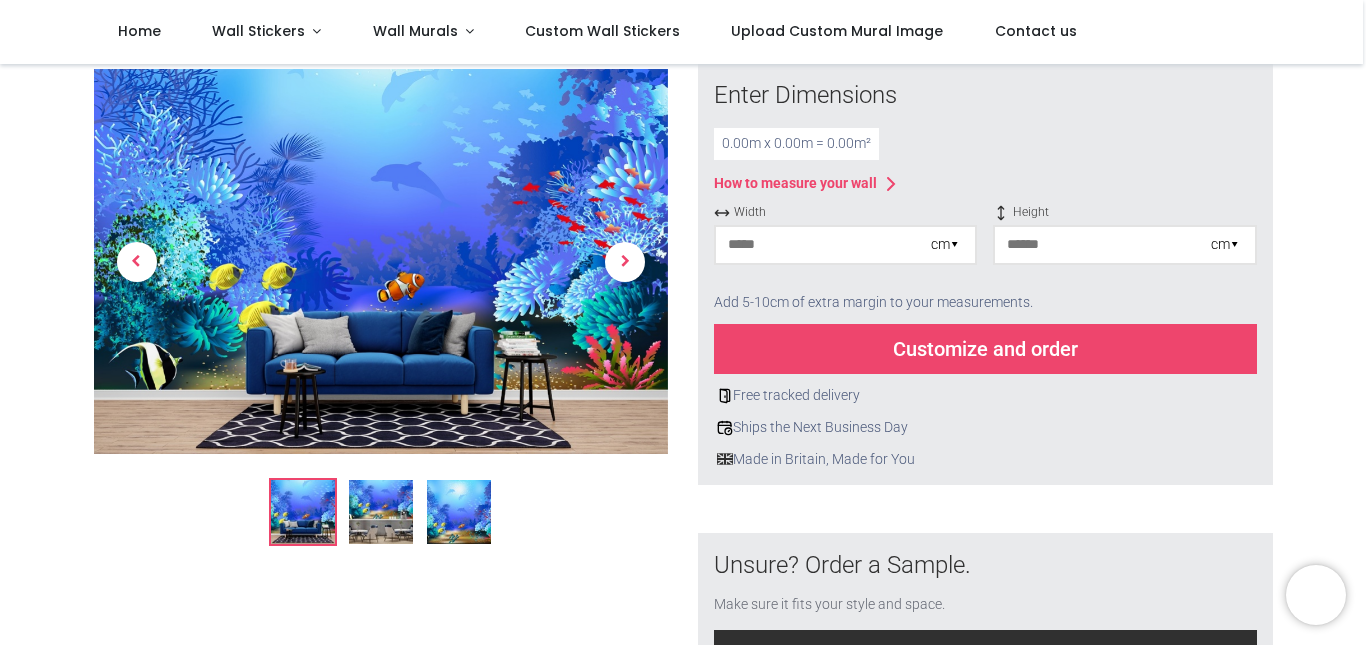 click at bounding box center (823, 245) 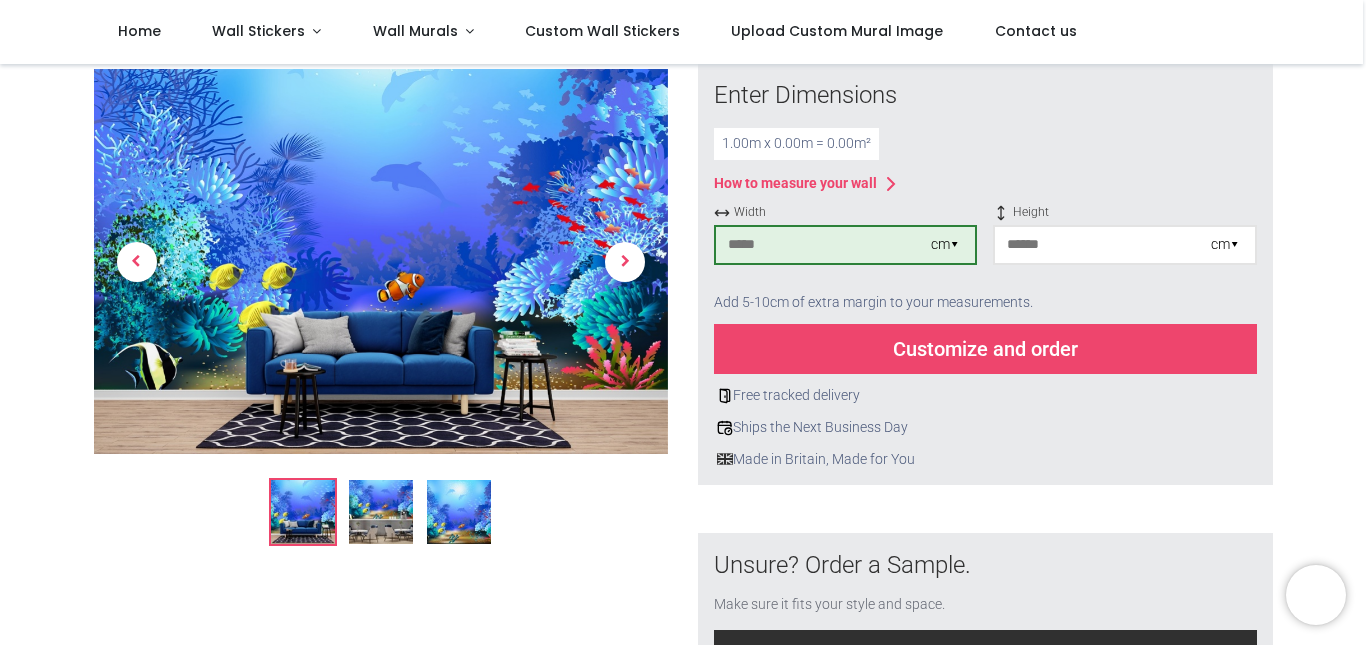type on "***" 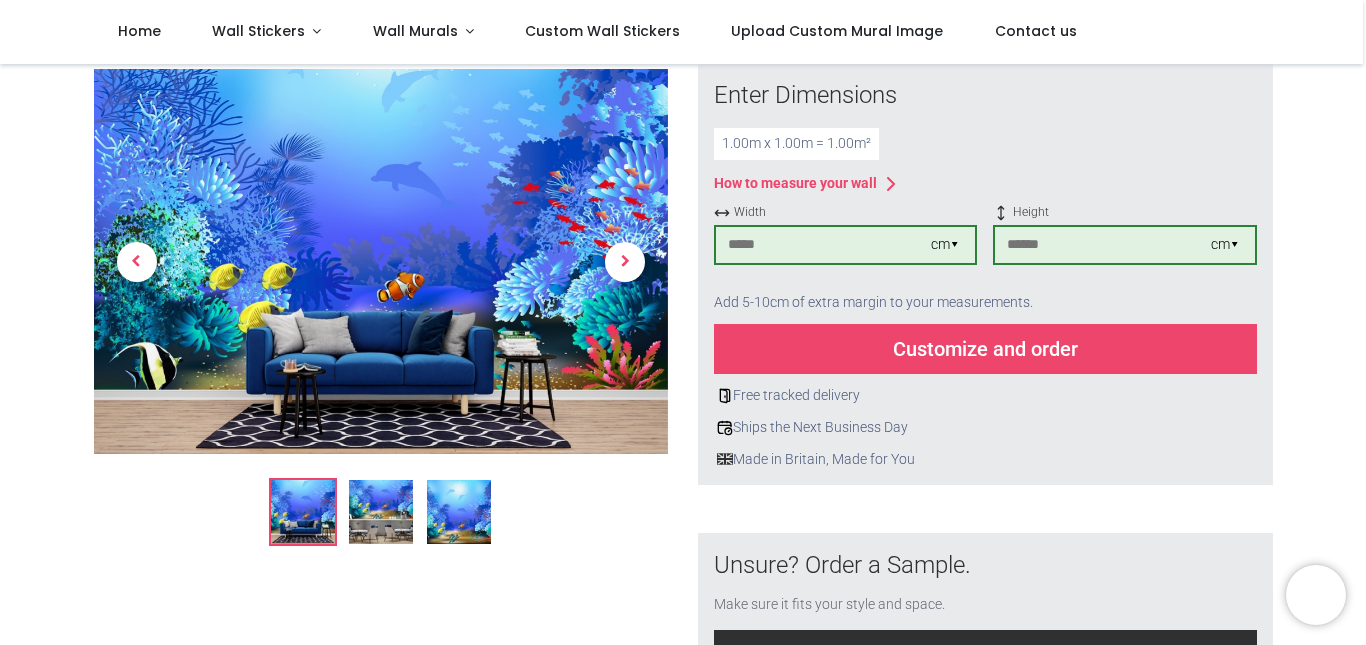 type on "***" 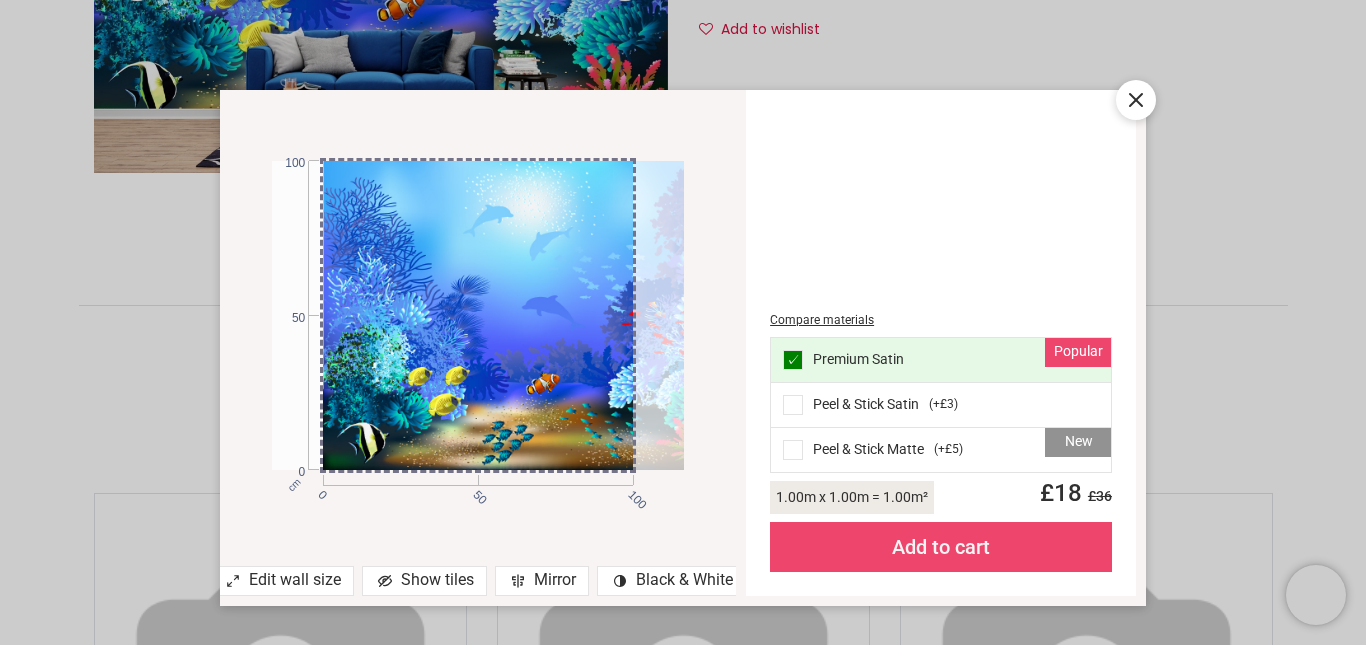 drag, startPoint x: 553, startPoint y: 292, endPoint x: 688, endPoint y: 263, distance: 138.07968 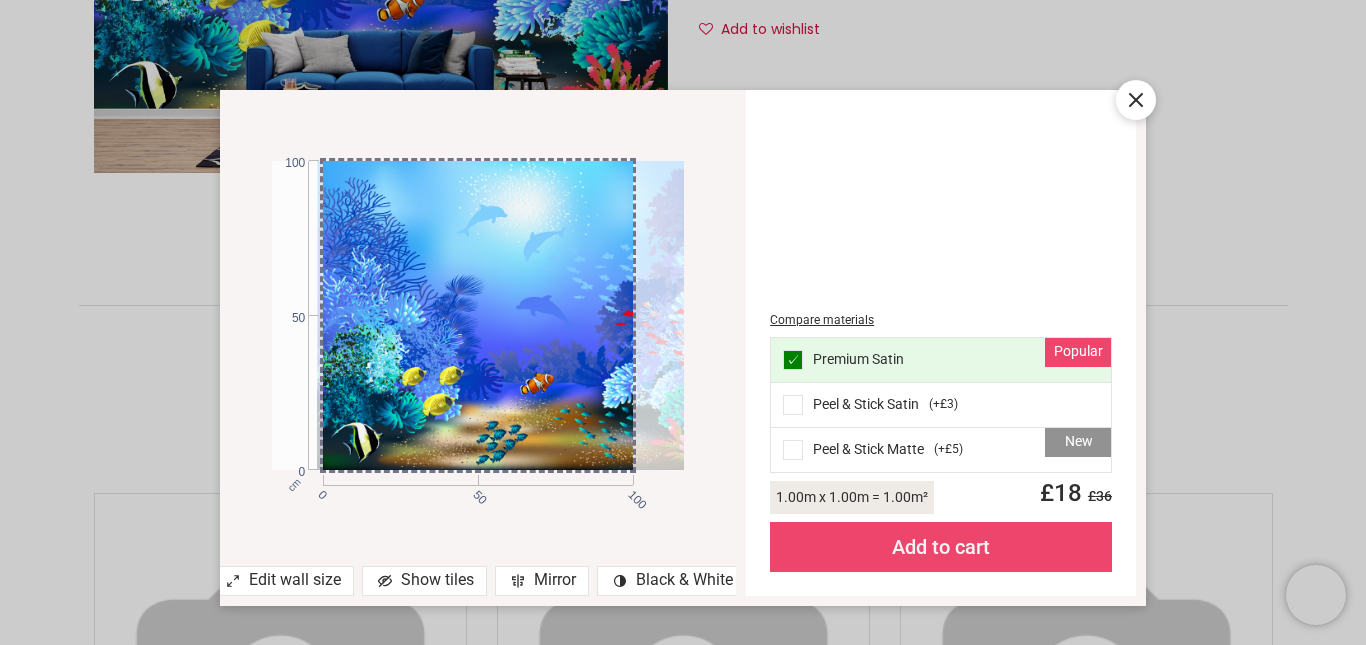 drag, startPoint x: 421, startPoint y: 358, endPoint x: 559, endPoint y: 350, distance: 138.23169 